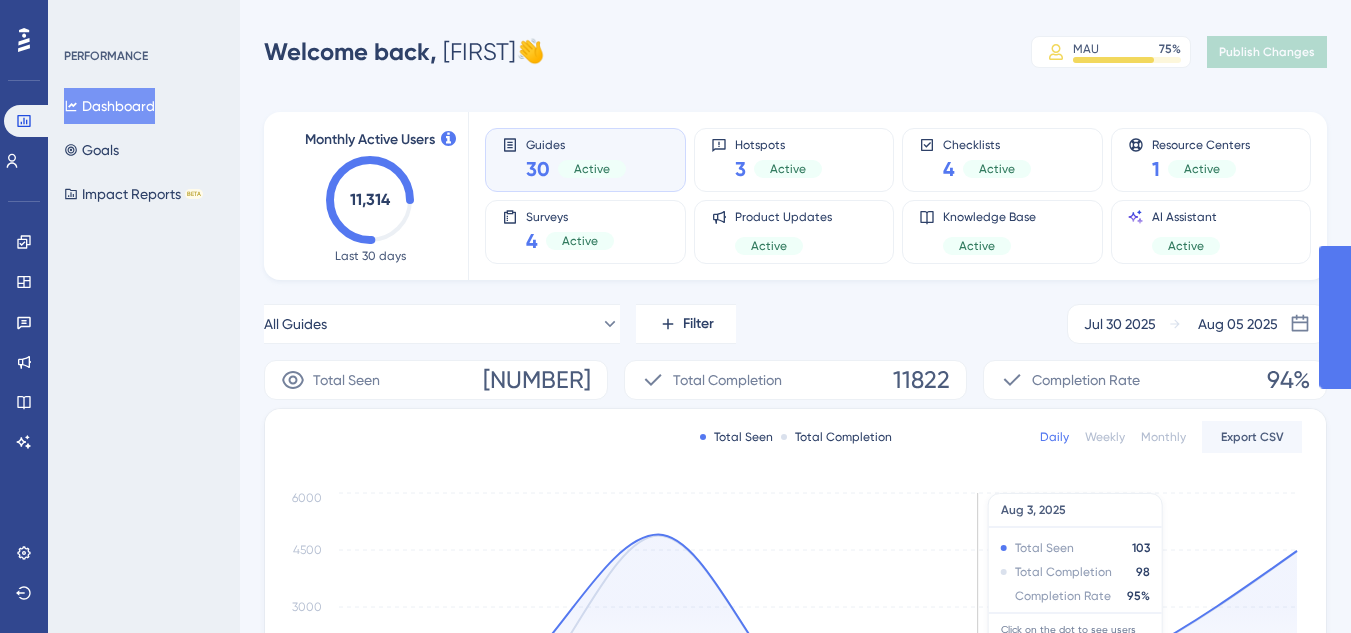 scroll, scrollTop: 0, scrollLeft: 0, axis: both 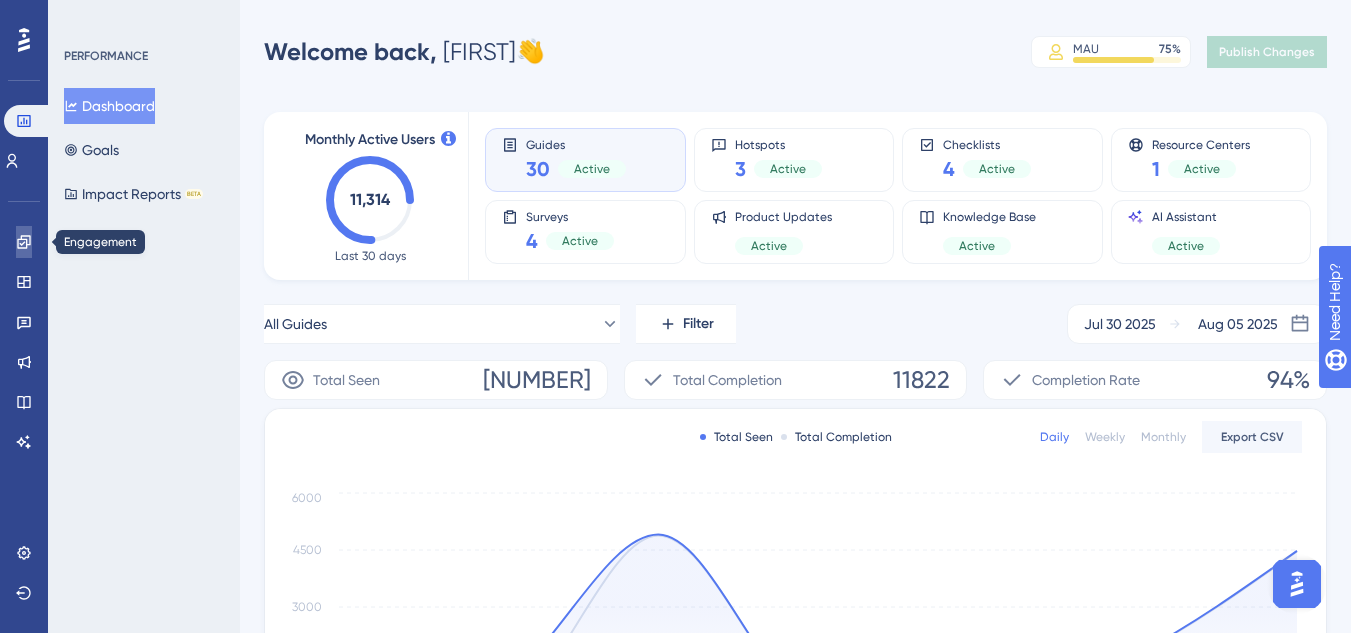 click at bounding box center (24, 242) 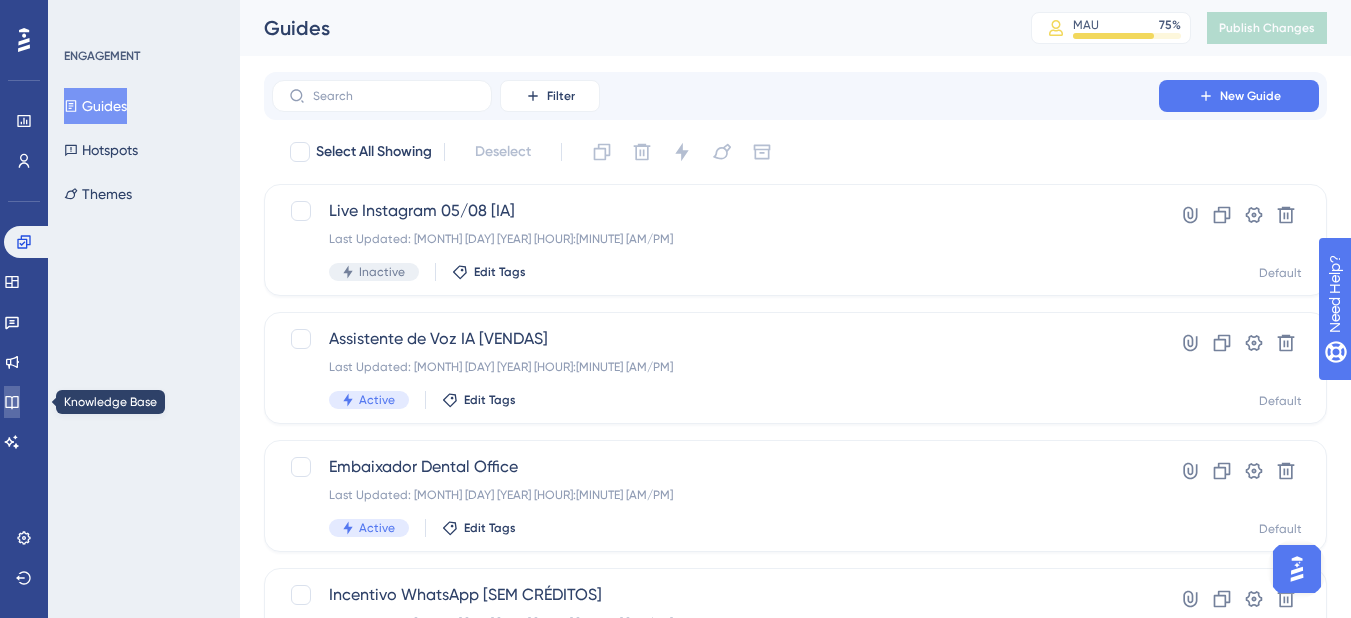 click 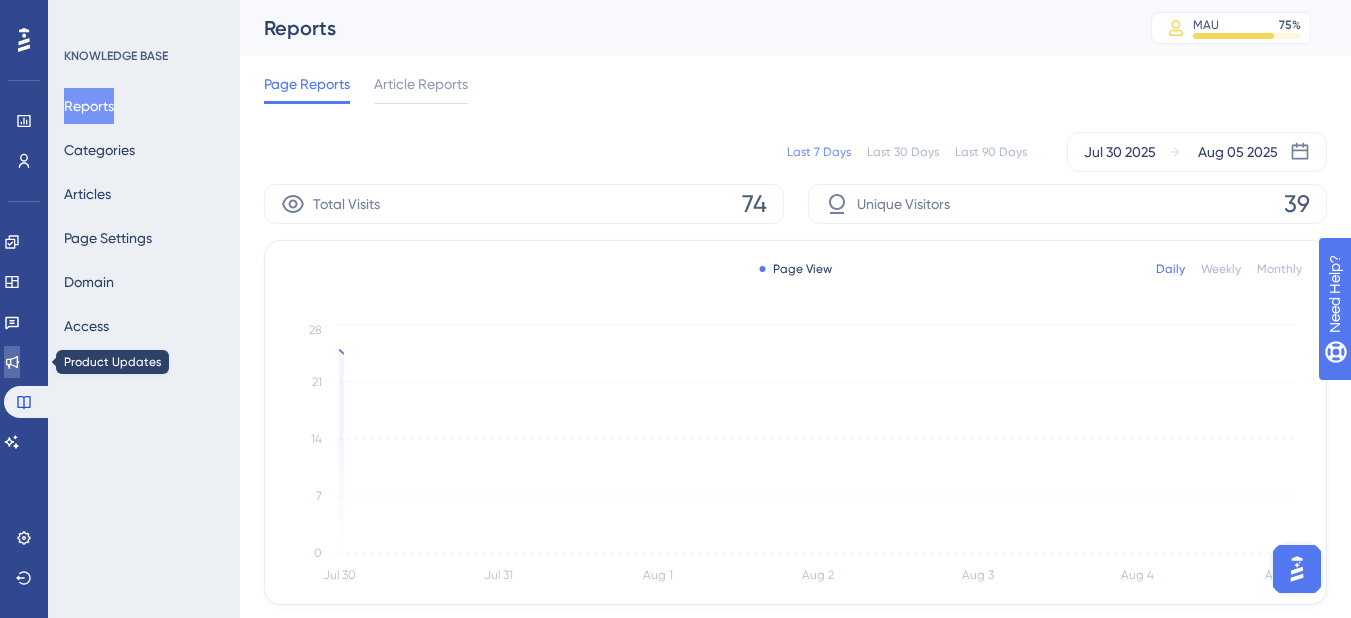 click 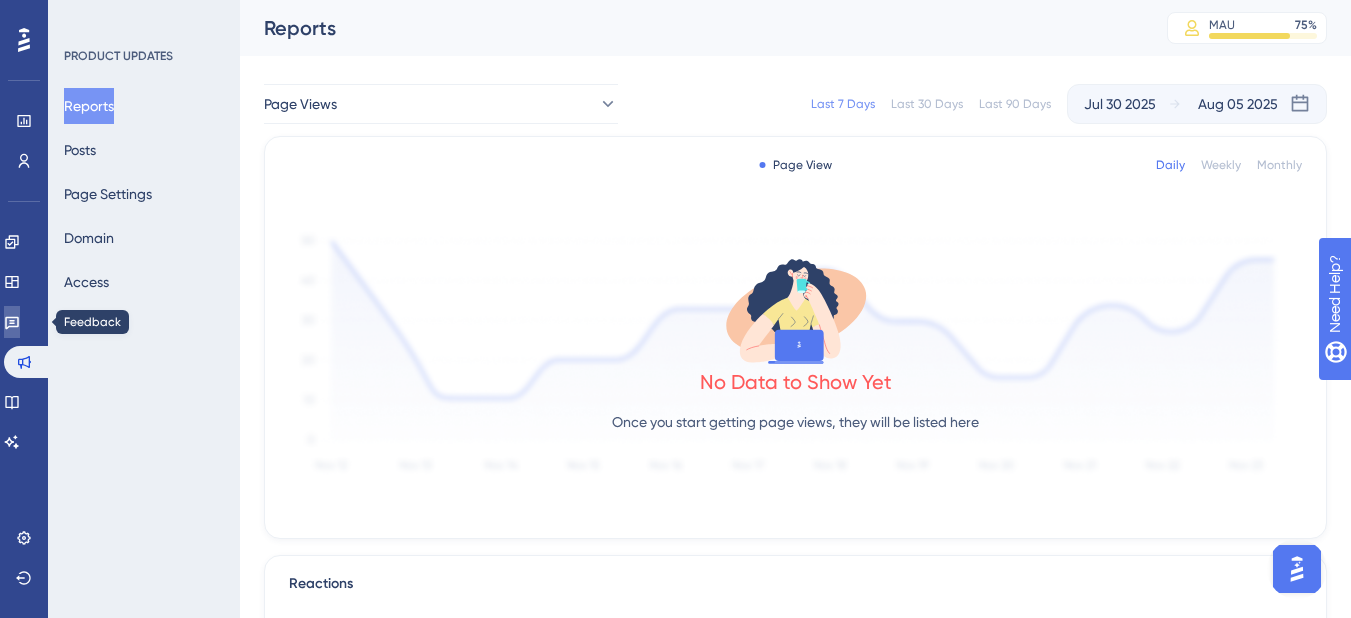 click 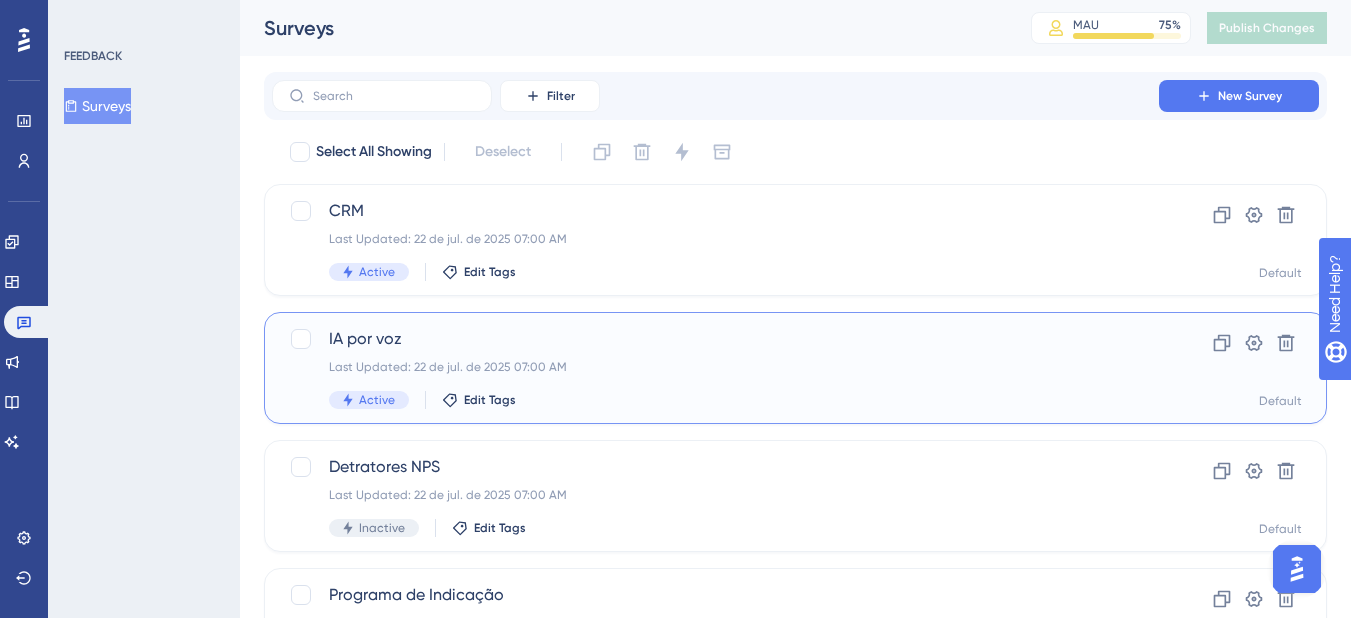 click on "IA por voz Last Updated: [MONTH] [DAY] [YEAR] [HOUR]:[MINUTE] [AM/PM] Active Edit Tags" at bounding box center (715, 368) 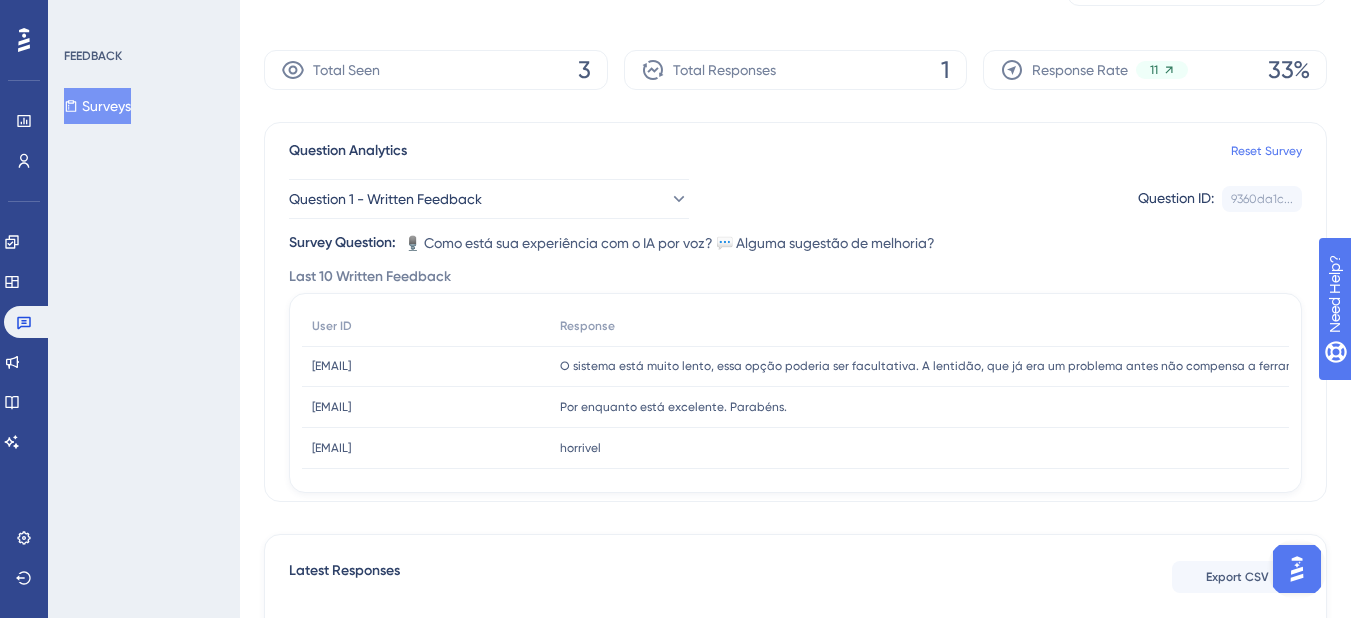 scroll, scrollTop: 0, scrollLeft: 0, axis: both 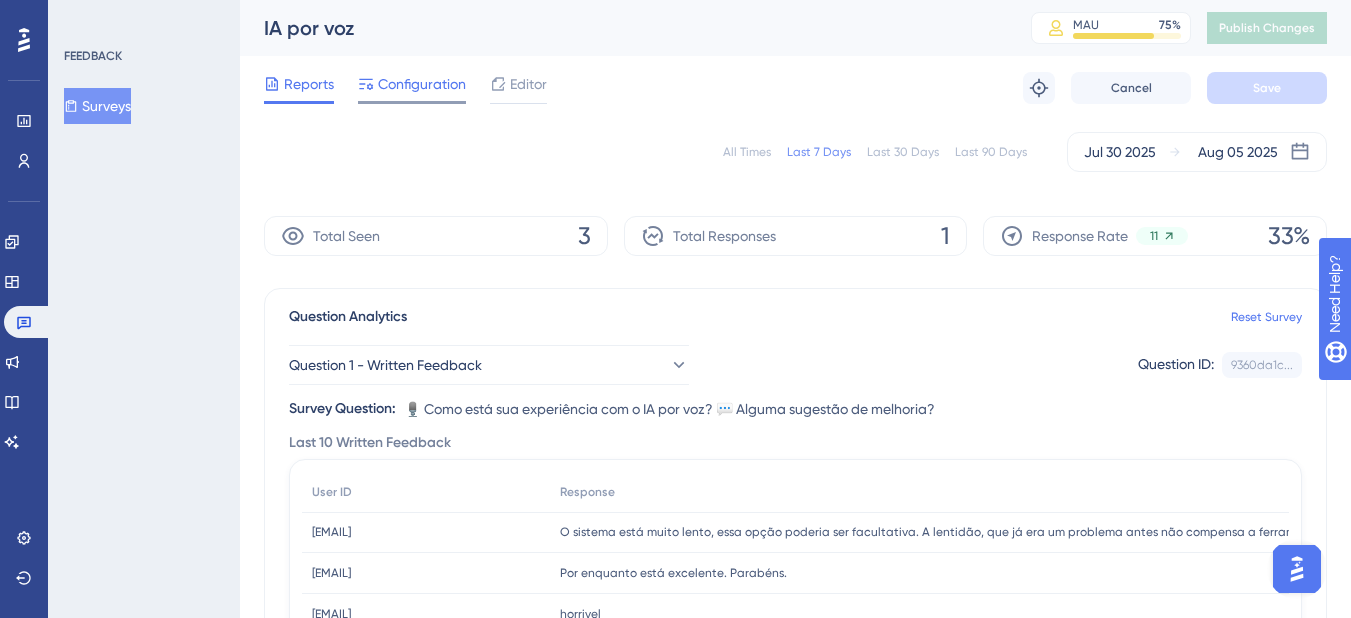 click on "Configuration" at bounding box center [422, 84] 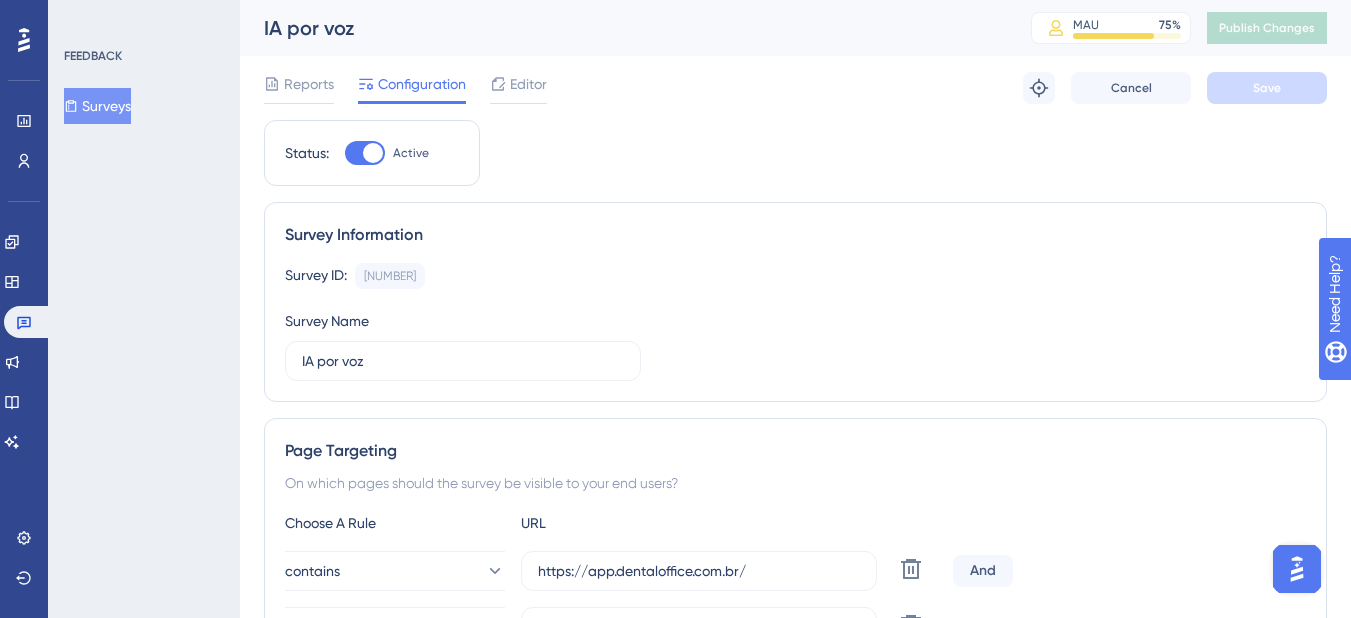 click at bounding box center [373, 153] 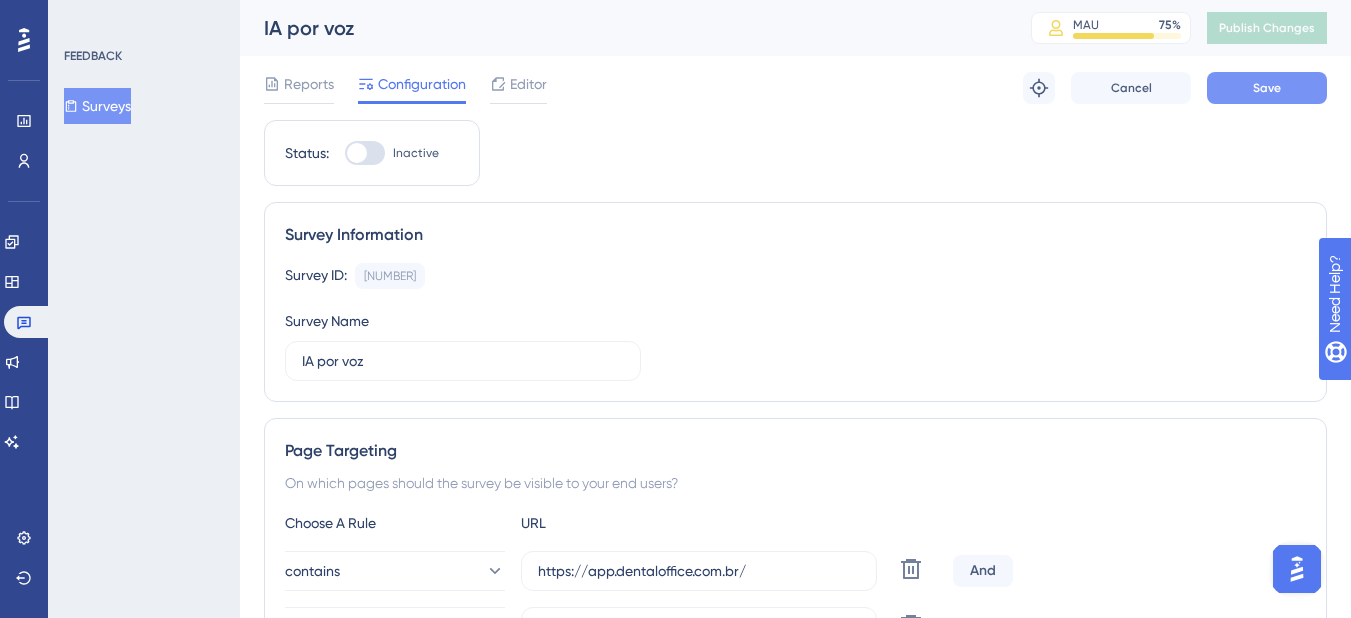 click on "Save" at bounding box center (1267, 88) 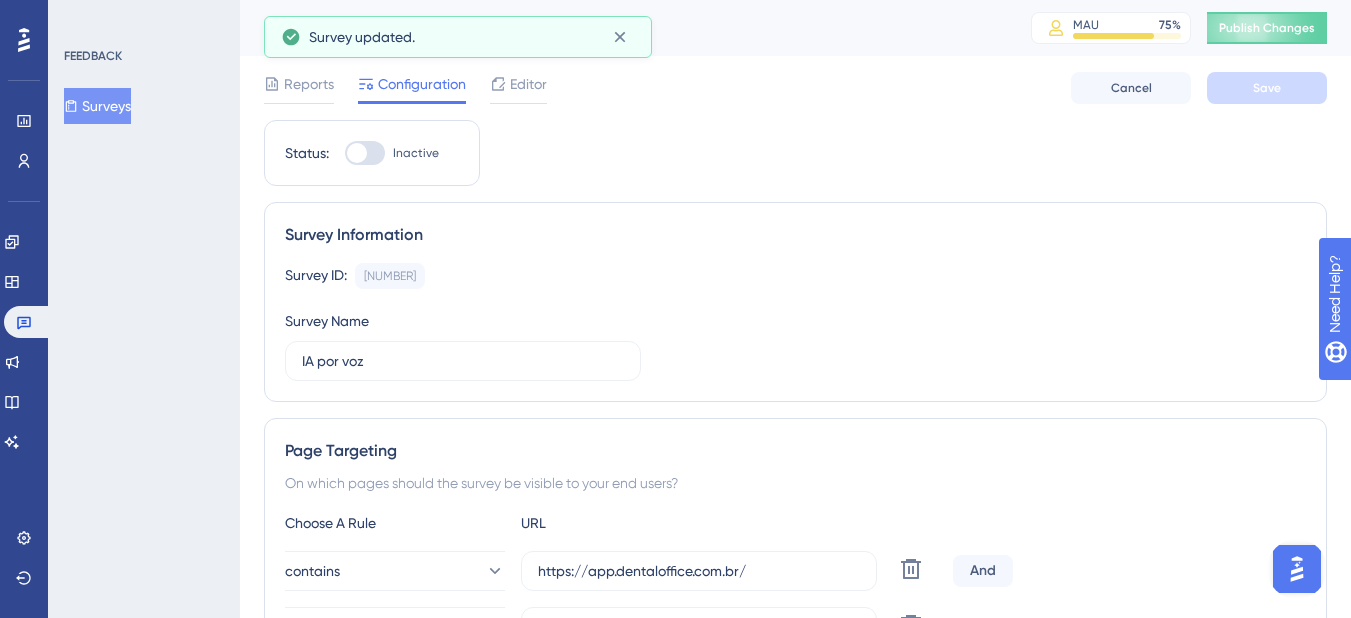 click on "Surveys" at bounding box center (97, 106) 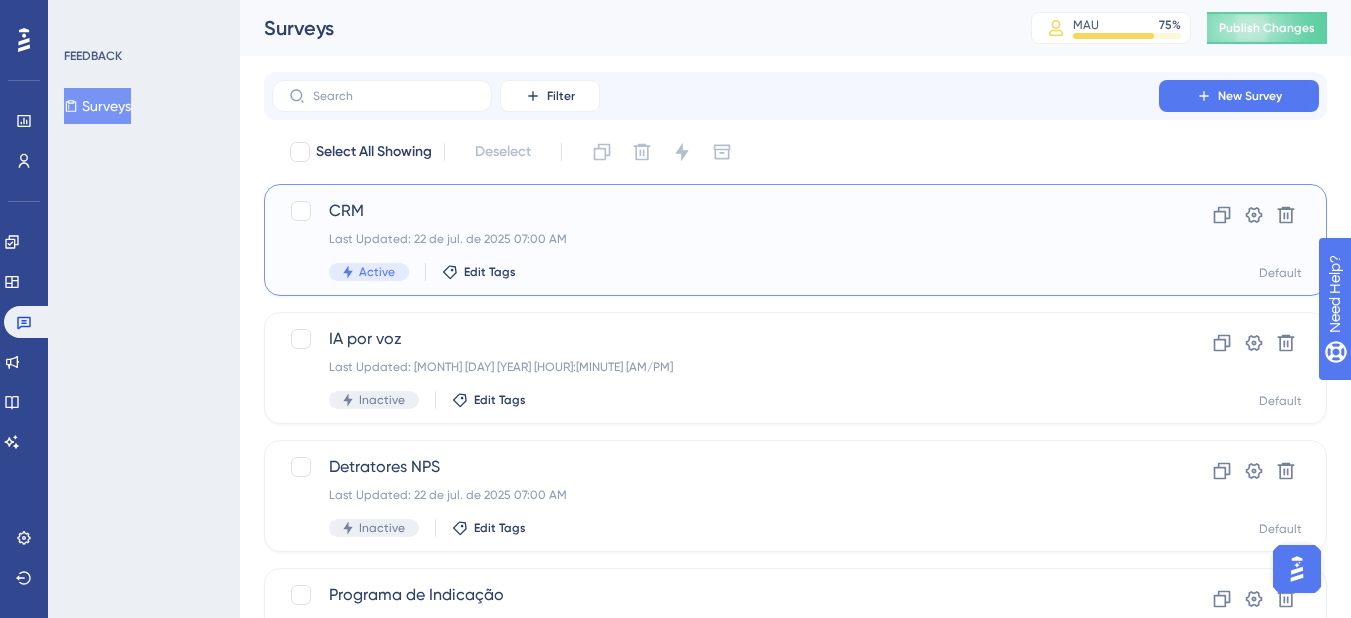 click on "CRM Last Updated: [MONTH] [DAY] [YEAR] [HOUR]:[MINUTE] [AM/PM] Active Edit Tags" at bounding box center (715, 240) 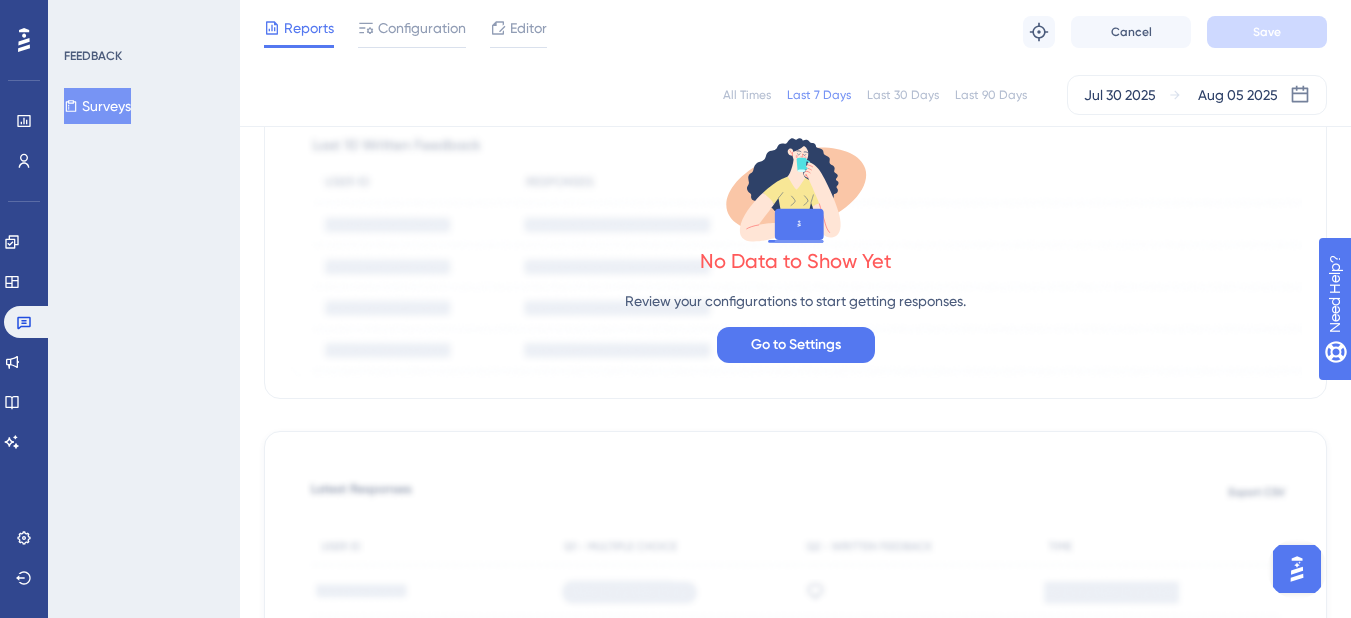 scroll, scrollTop: 0, scrollLeft: 0, axis: both 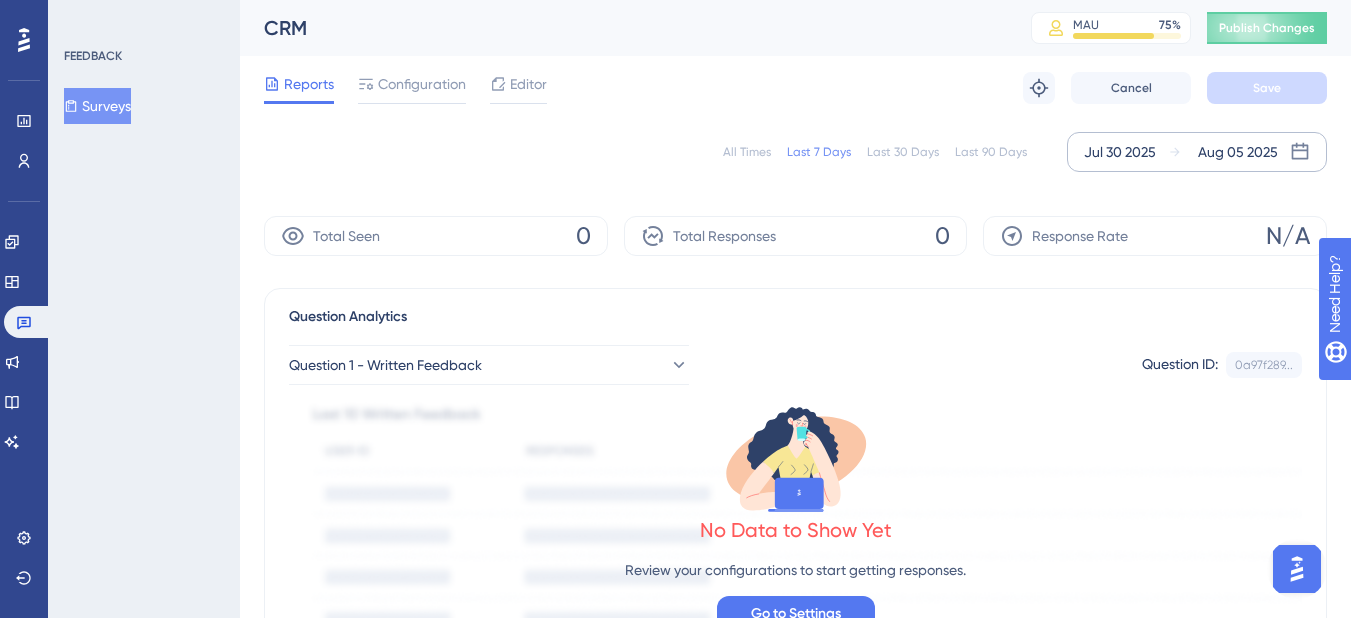 click on "Jul 30 2025" at bounding box center [1120, 152] 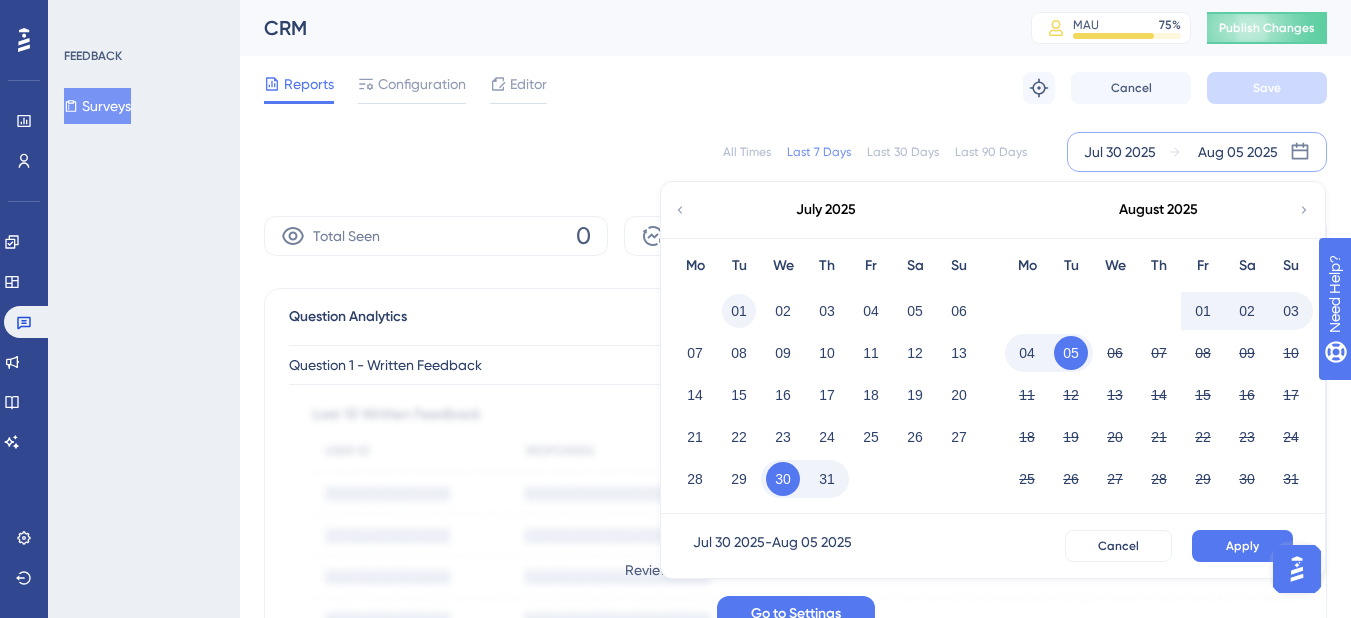 click on "01" at bounding box center [739, 311] 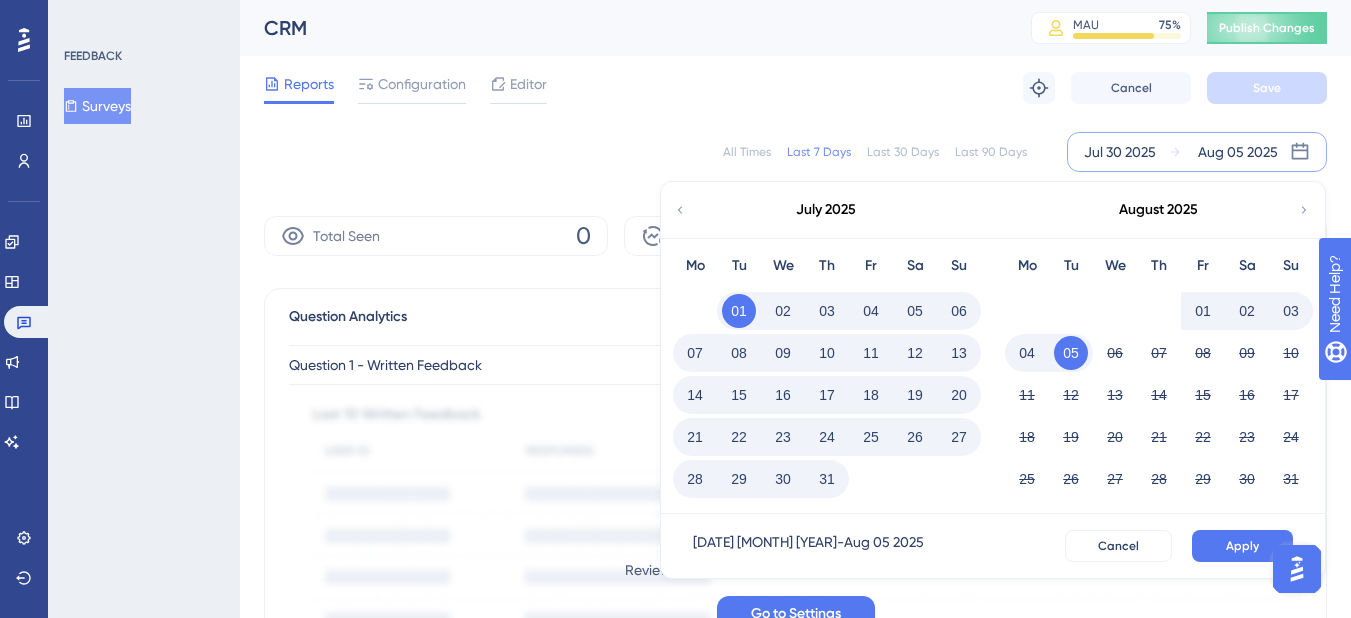 click on "05" at bounding box center [1071, 353] 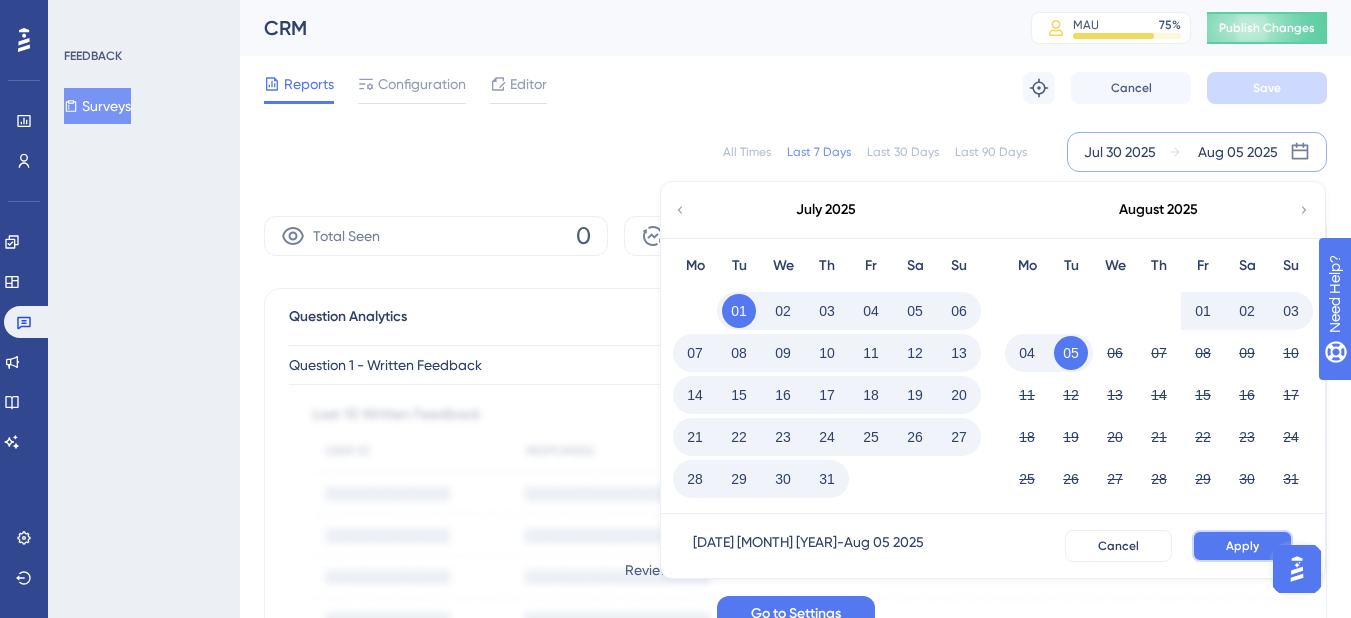 click on "Apply" at bounding box center [1242, 546] 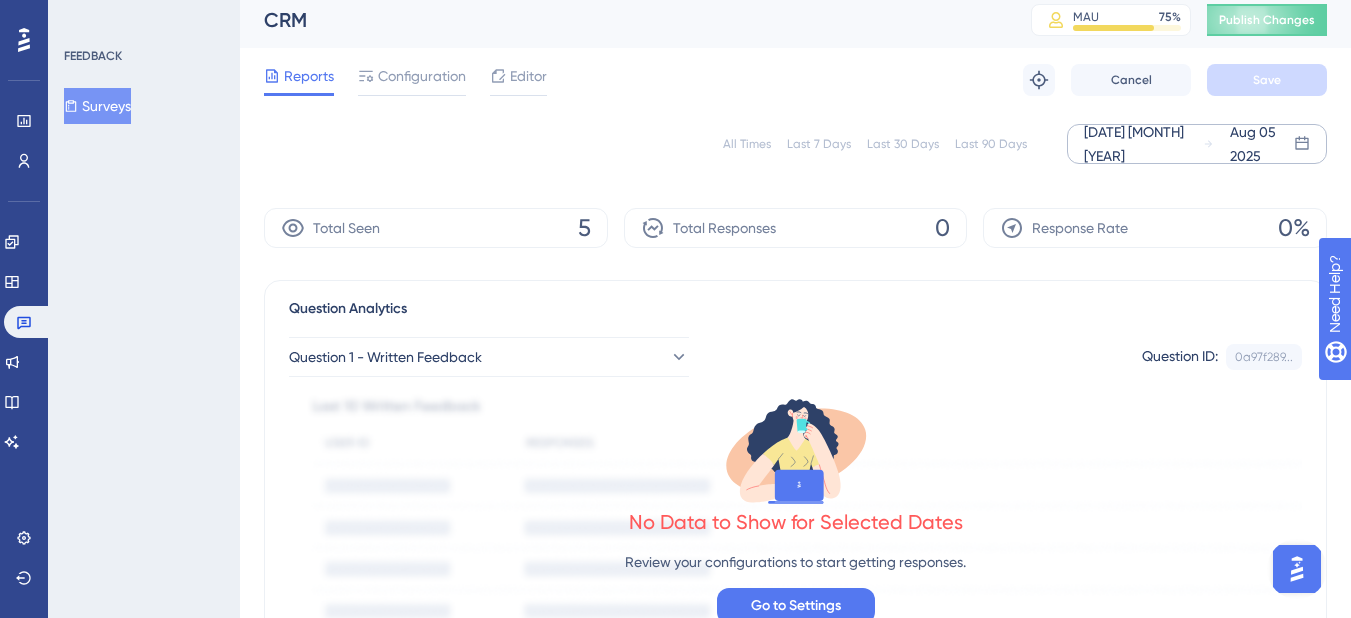 scroll, scrollTop: 0, scrollLeft: 0, axis: both 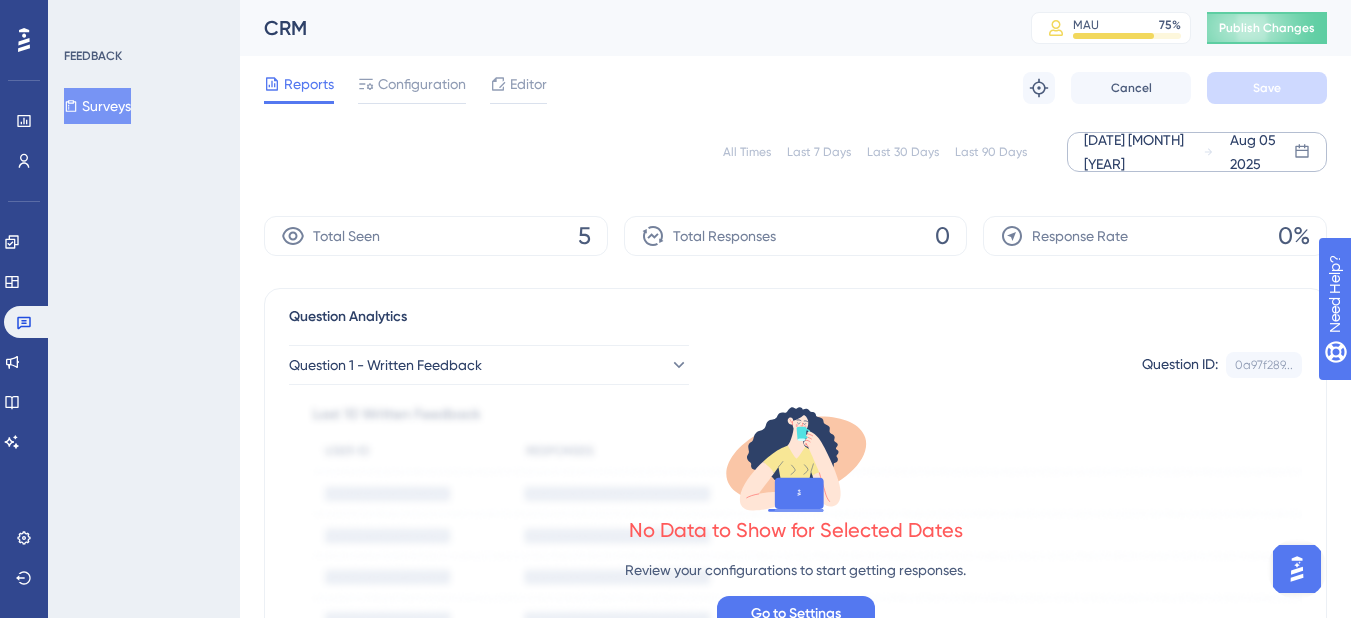 click on "Total Seen 5" at bounding box center (436, 236) 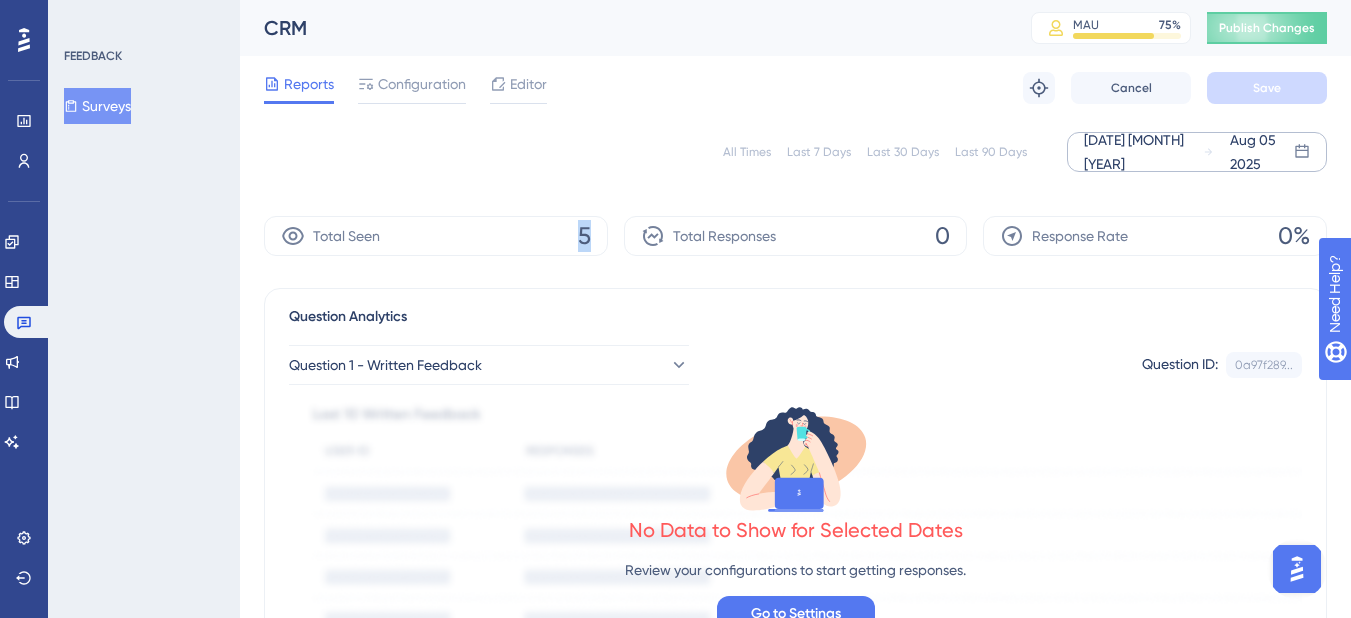 click on "Total Seen 5" at bounding box center [436, 236] 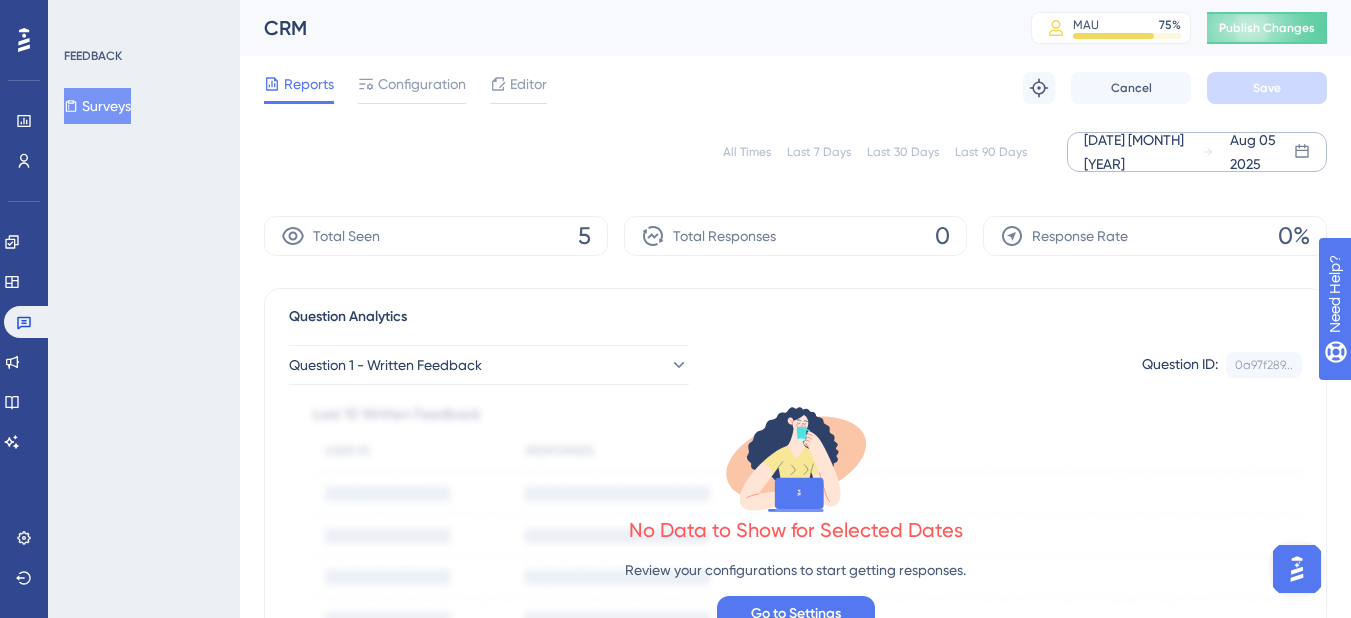 click on "FEEDBACK Surveys" at bounding box center (145, 86) 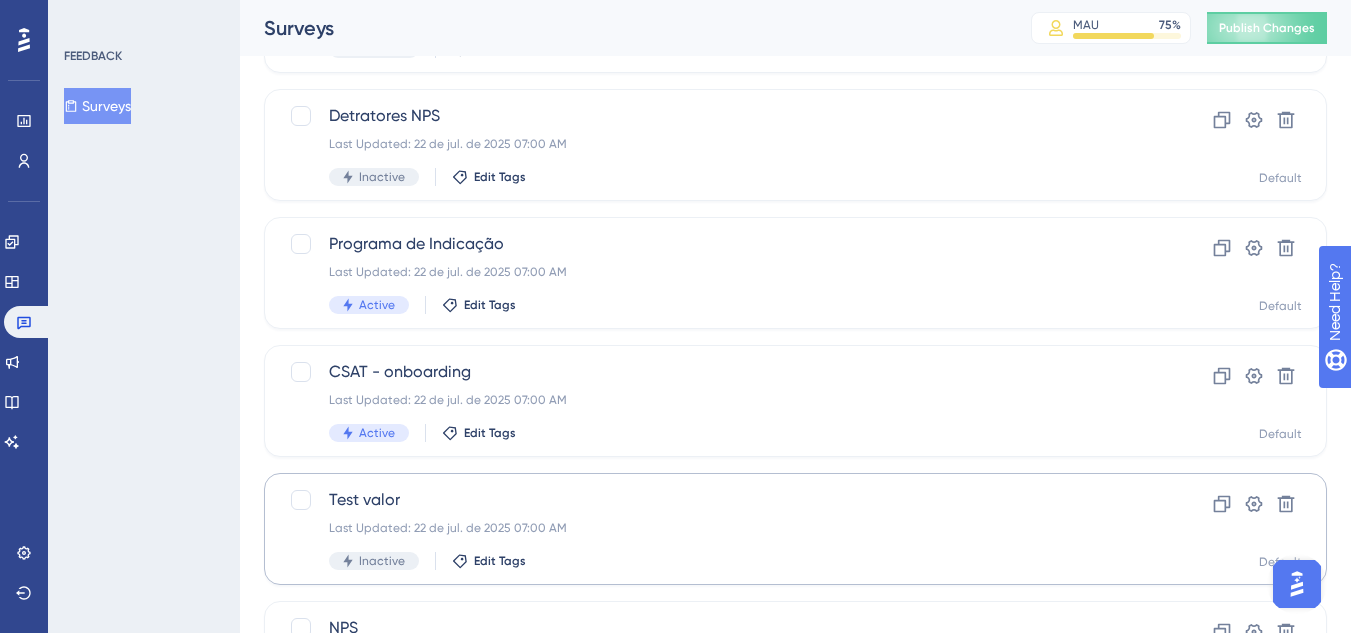scroll, scrollTop: 400, scrollLeft: 0, axis: vertical 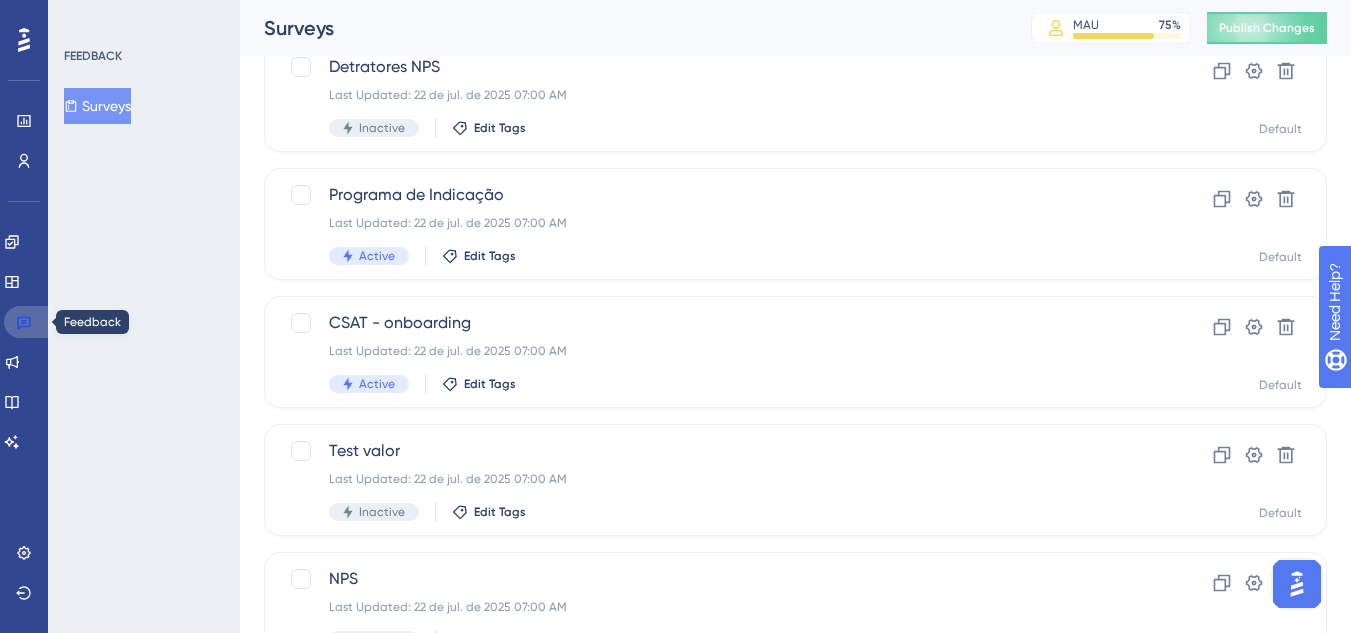 click 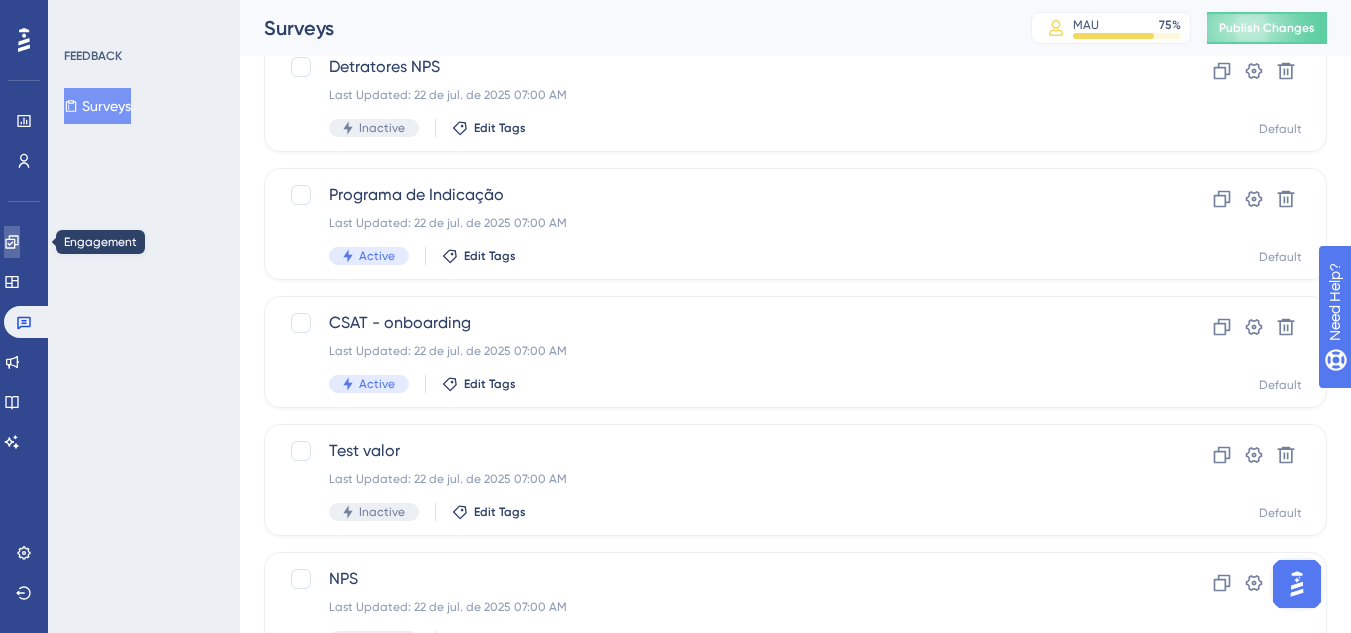click at bounding box center [12, 242] 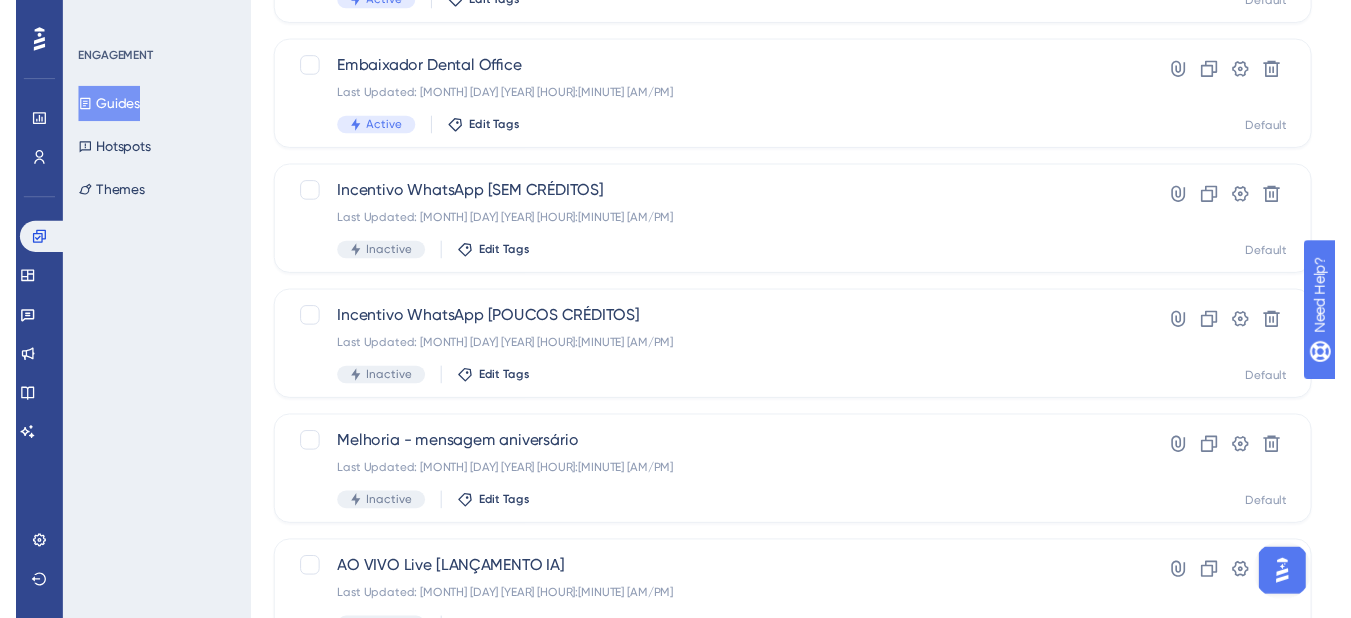 scroll, scrollTop: 0, scrollLeft: 0, axis: both 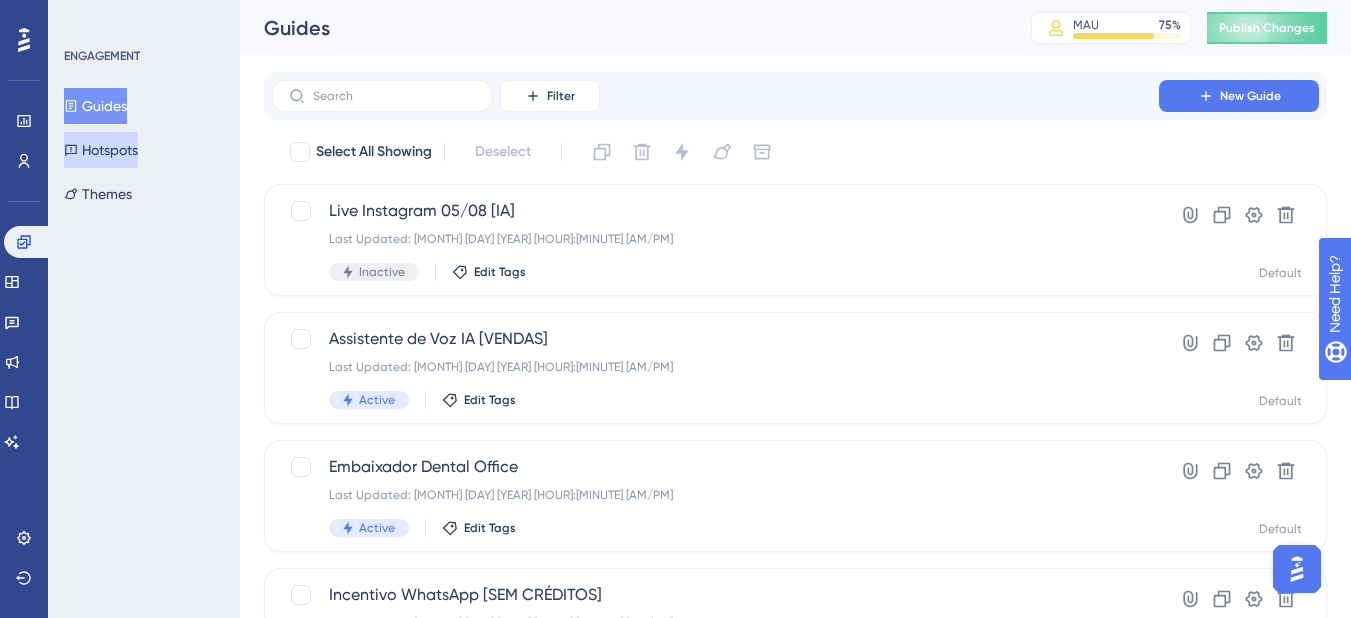 click on "Hotspots" at bounding box center (101, 150) 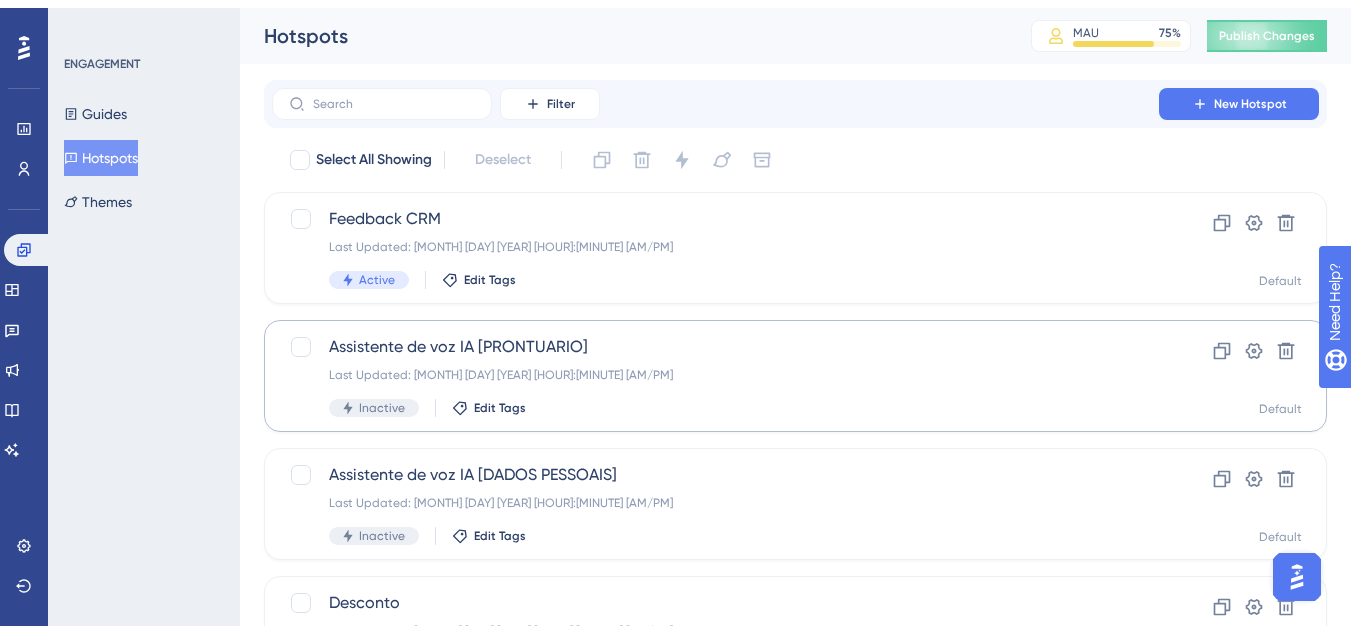 scroll, scrollTop: 200, scrollLeft: 0, axis: vertical 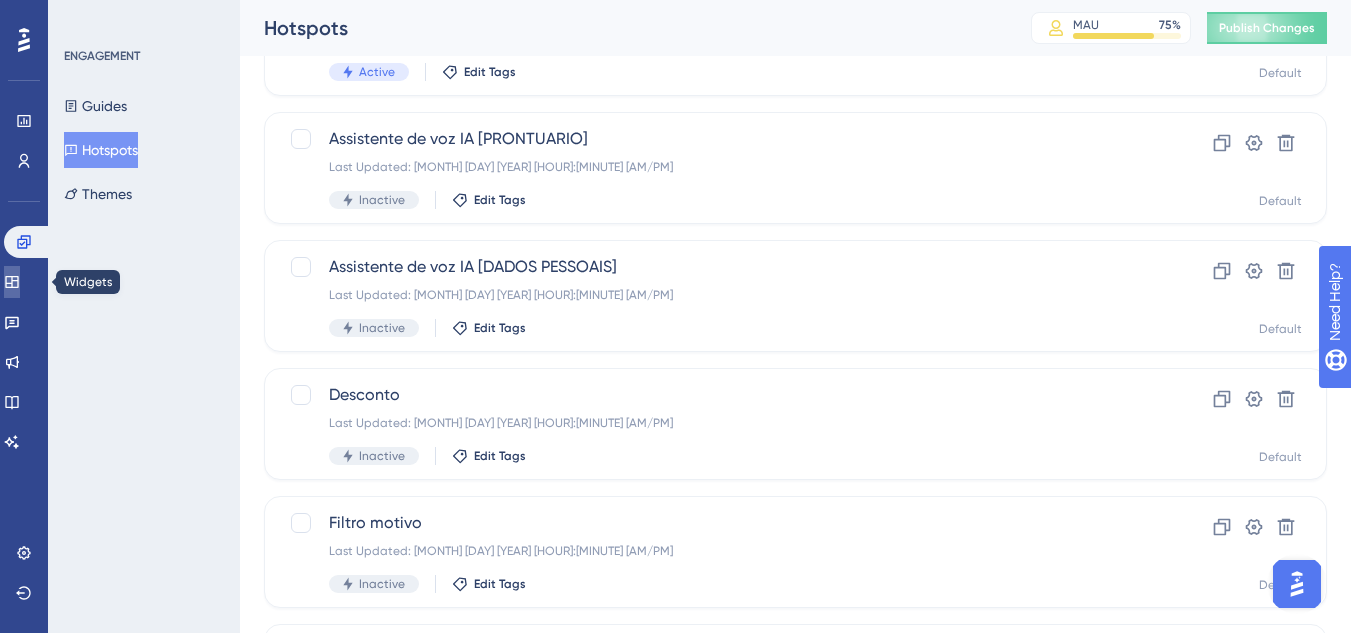 click 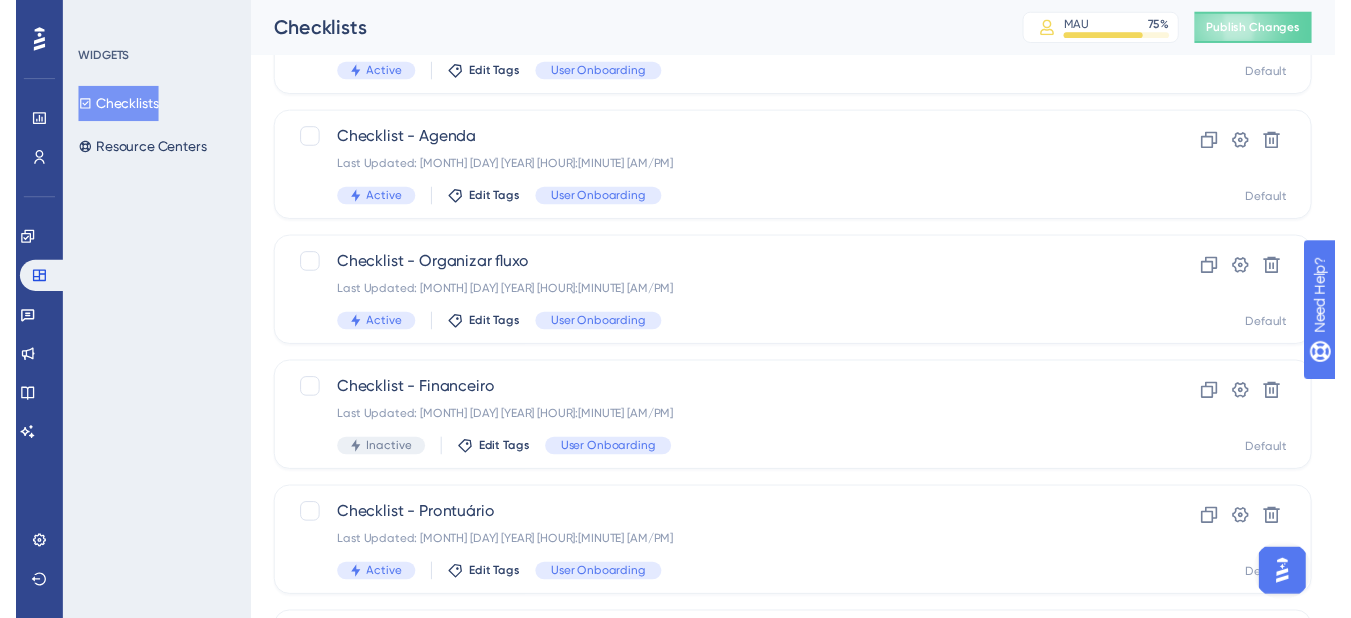 scroll, scrollTop: 0, scrollLeft: 0, axis: both 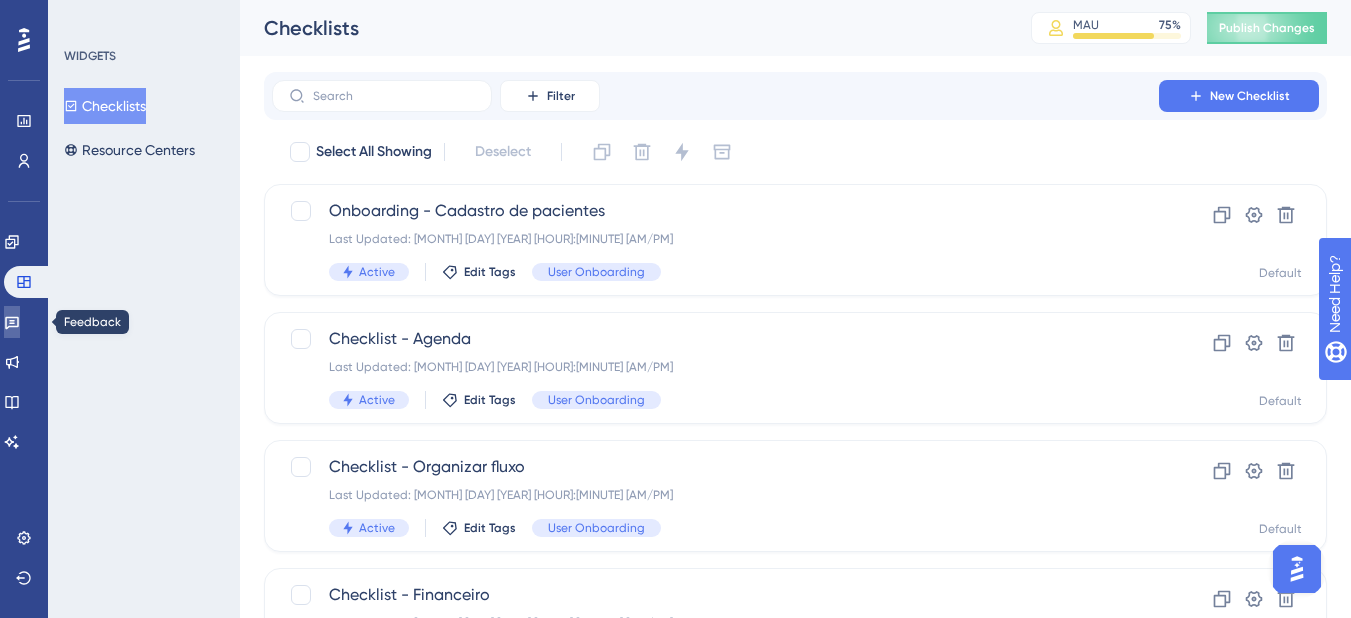 click 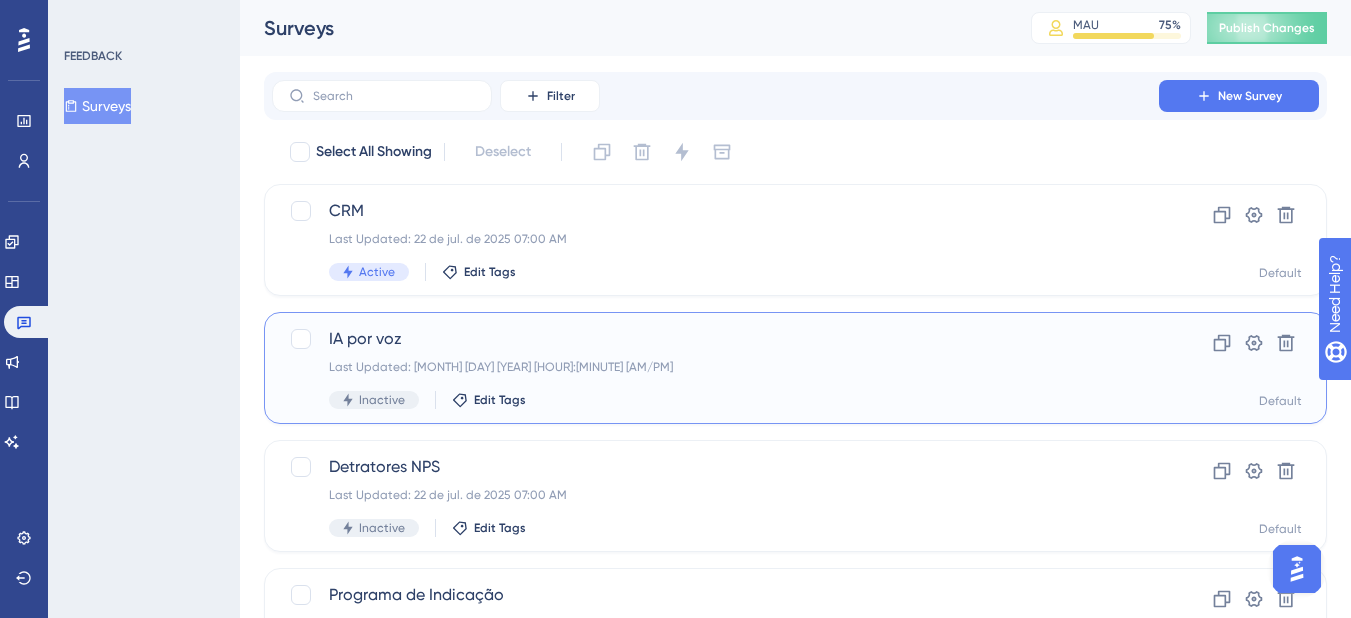 click on "IA por voz" at bounding box center [715, 339] 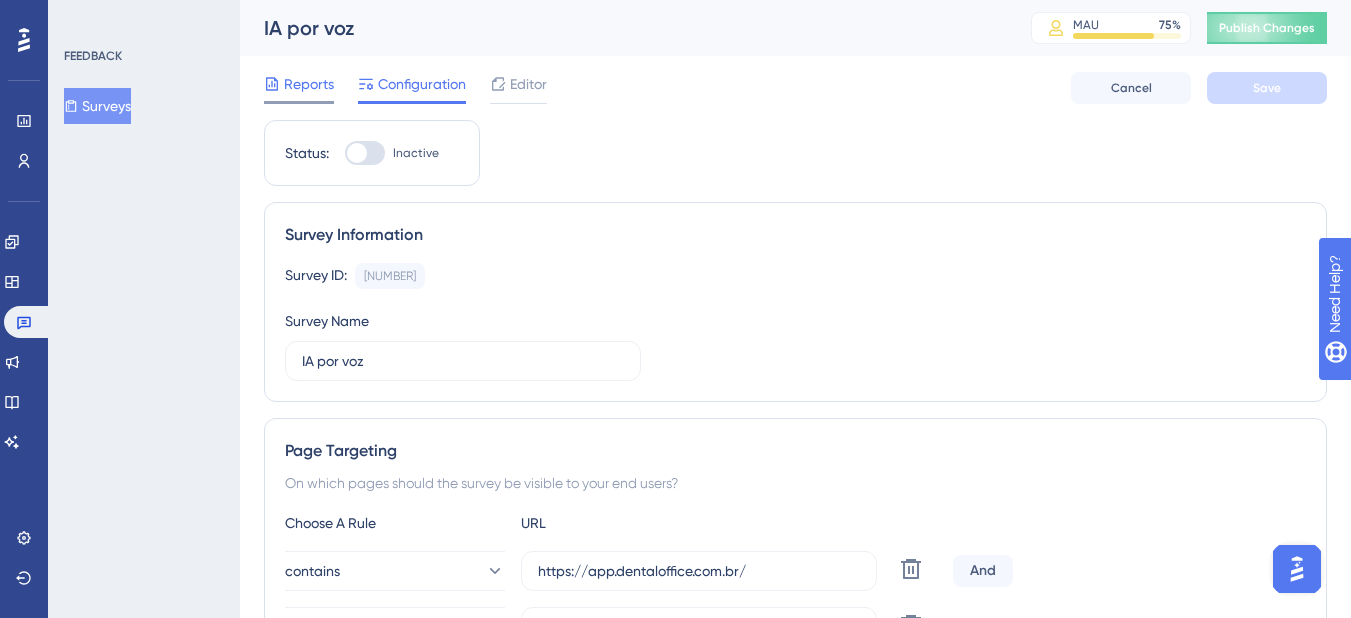 click on "Reports" at bounding box center (309, 84) 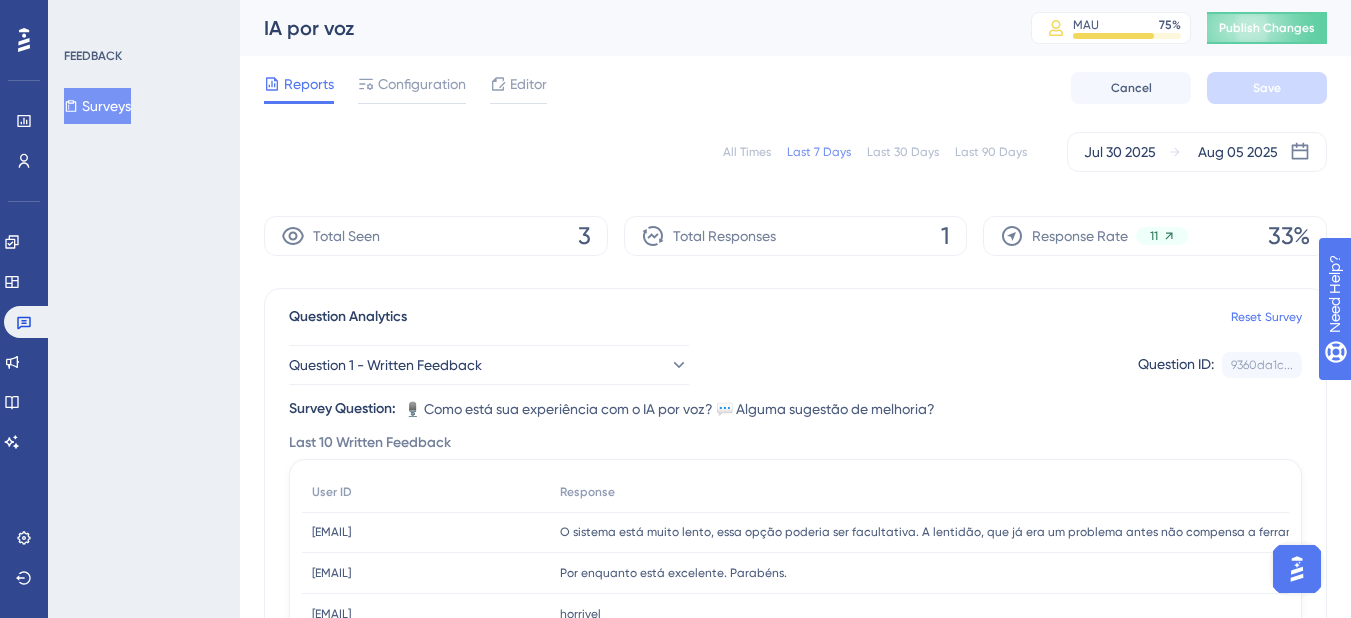 click on "Surveys" at bounding box center (97, 106) 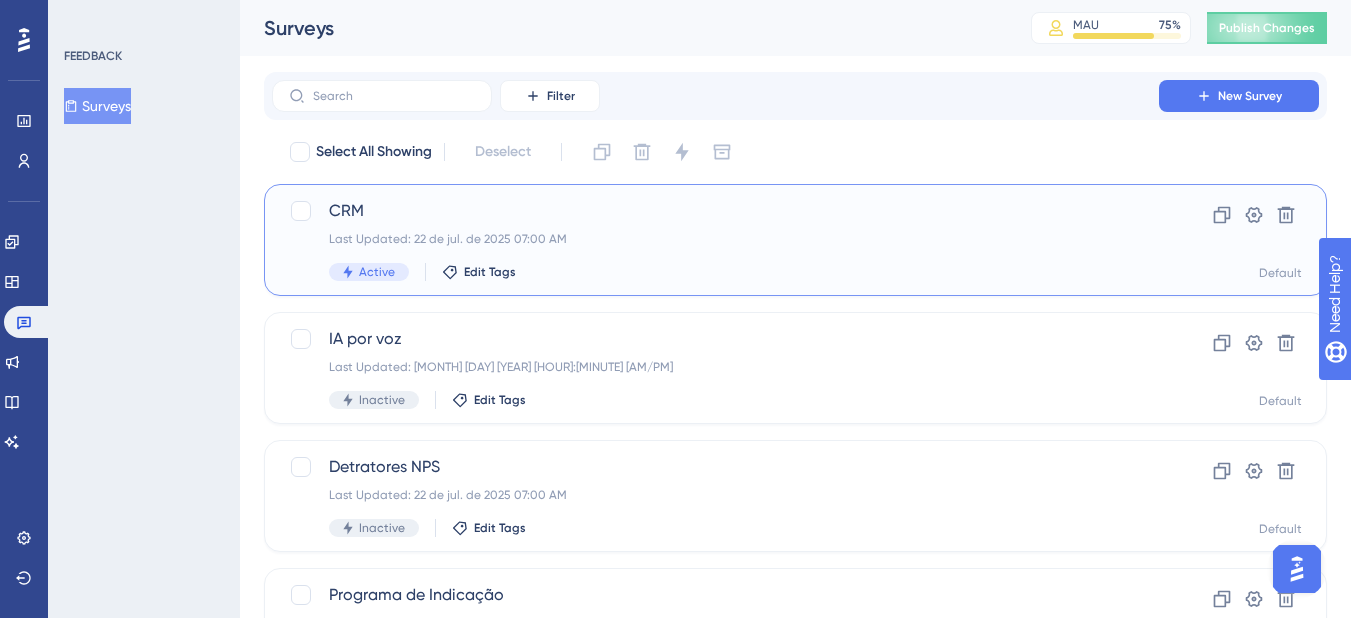 click on "CRM Last Updated: [MONTH] [DAY] [YEAR] [HOUR]:[MINUTE] [AM/PM] Active Edit Tags" at bounding box center [715, 240] 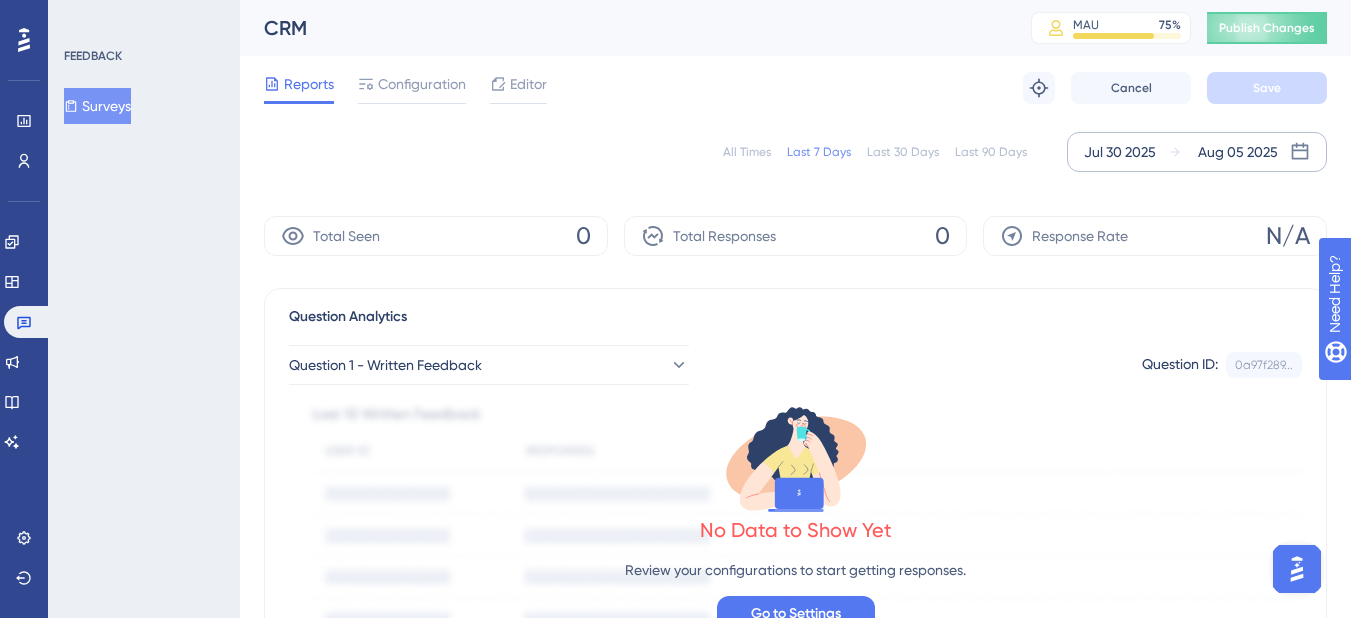 click on "Jul 30 2025" at bounding box center (1120, 152) 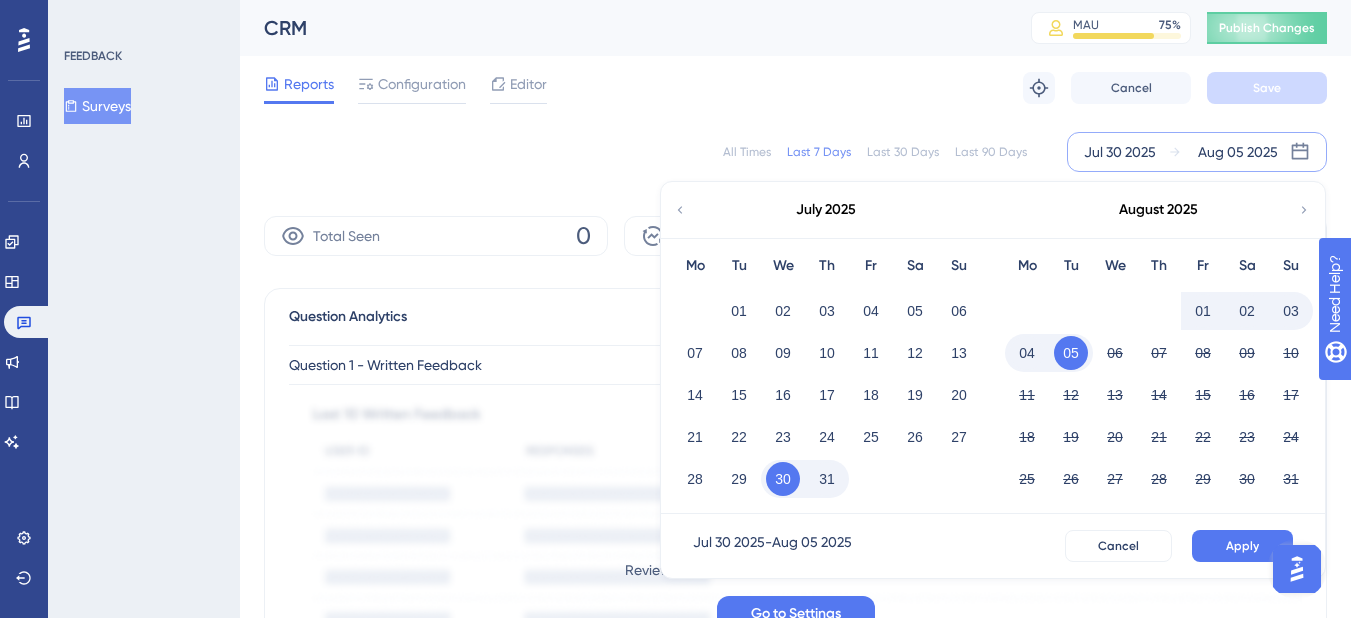 click on "Last 90 Days" at bounding box center (991, 152) 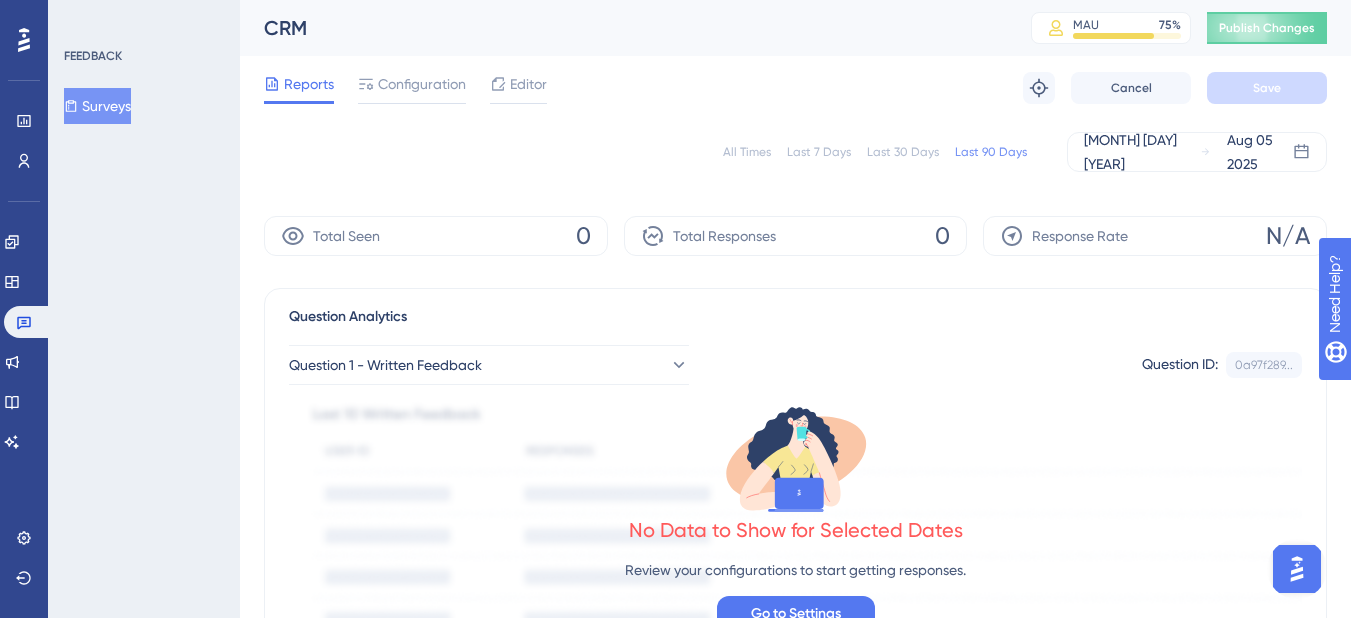 click on "All Times" at bounding box center [747, 152] 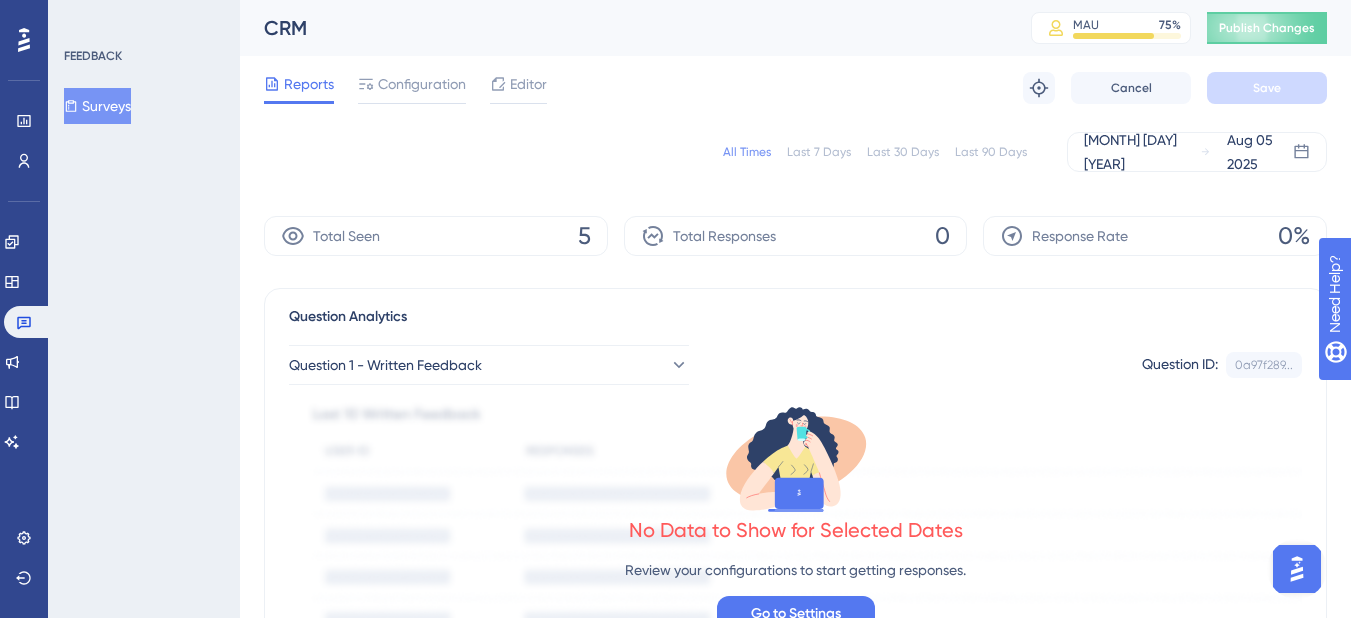 click on "All Times Last 7 Days Last 30 Days Last 90 Days [MONTH] [DAY] [YEAR] [MONTH] [DAY] [YEAR]" at bounding box center [795, 152] 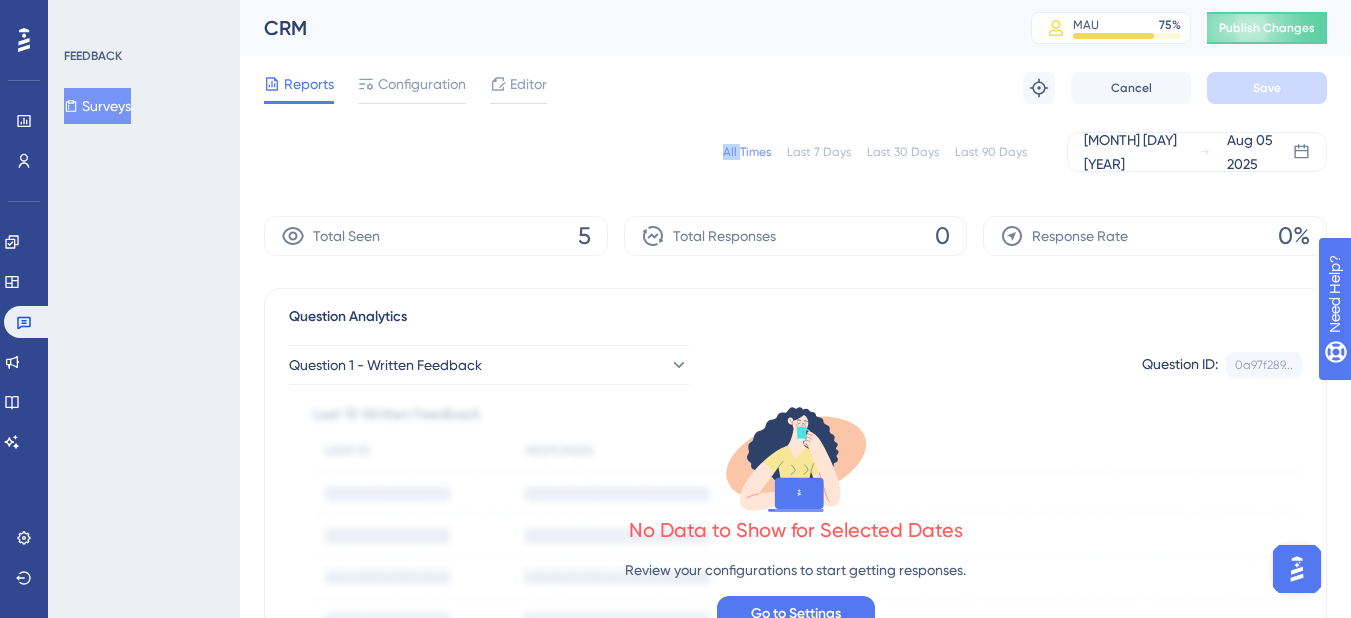 click on "All Times Last 7 Days Last 30 Days Last 90 Days [MONTH] [DAY] [YEAR] [MONTH] [DAY] [YEAR]" at bounding box center [795, 152] 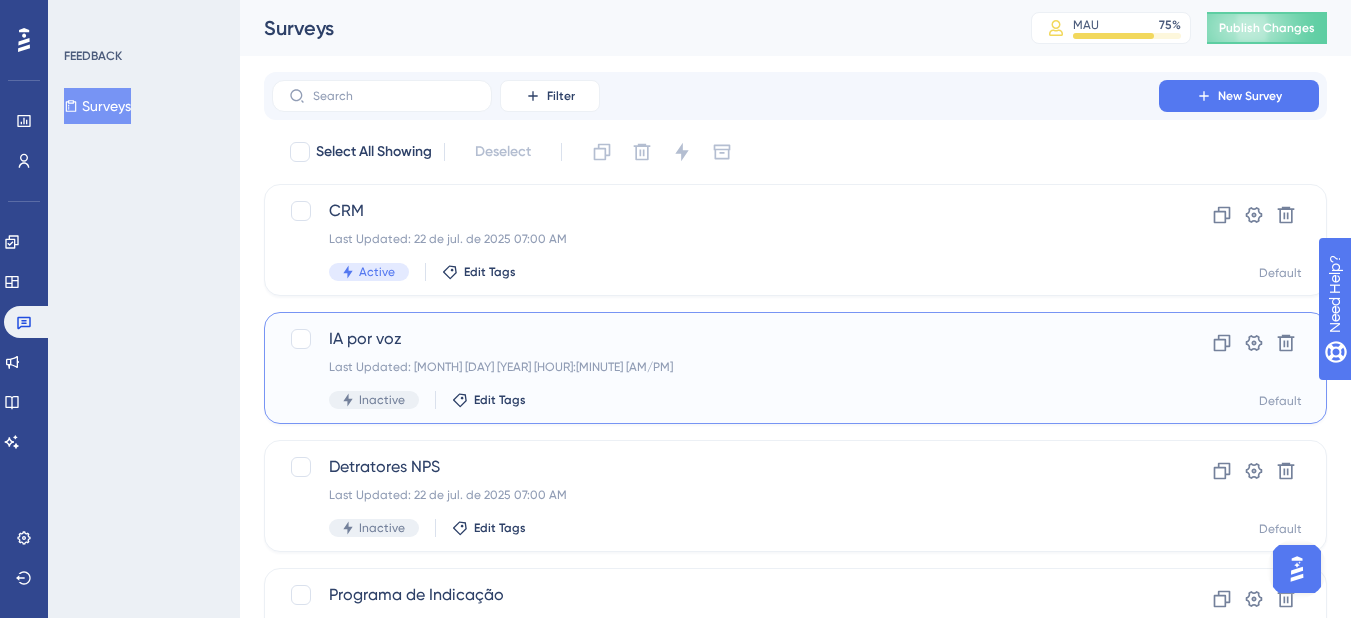 click on "IA por voz Last Updated: [MONTH] [DAY] [YEAR] [HOUR]:[MINUTE] [AM/PM] Inactive Edit Tags Clone Settings Delete Default" at bounding box center [795, 368] 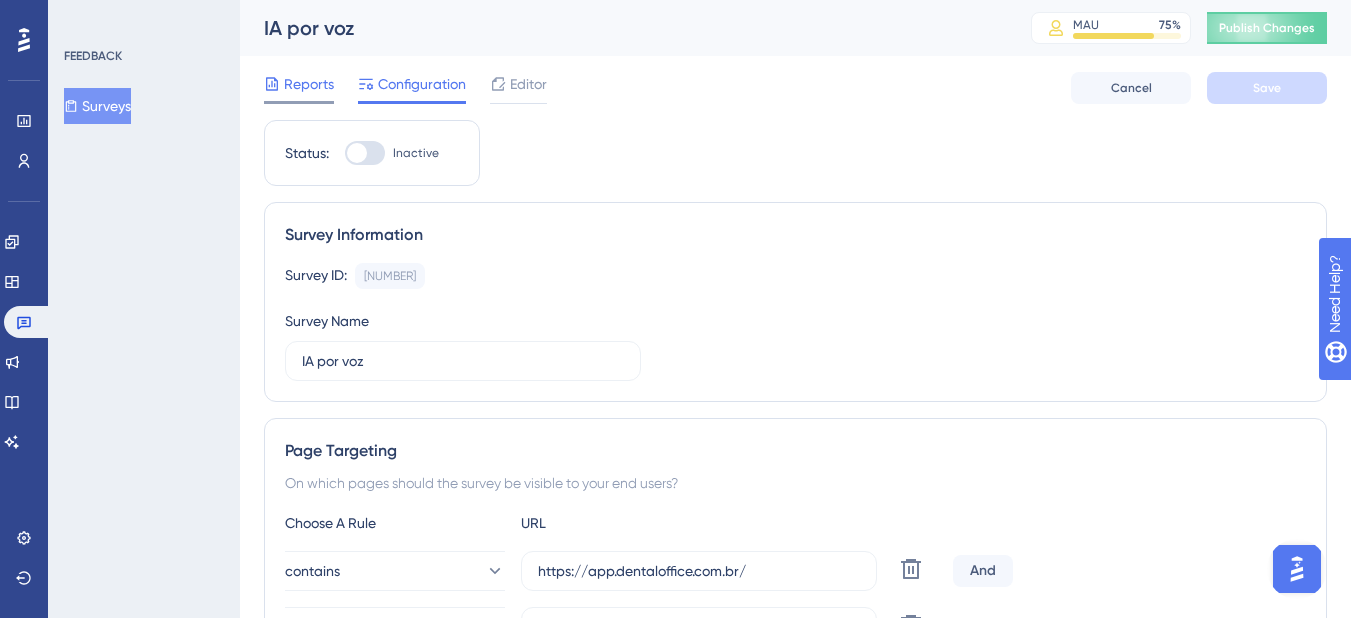 click on "Reports" at bounding box center [309, 84] 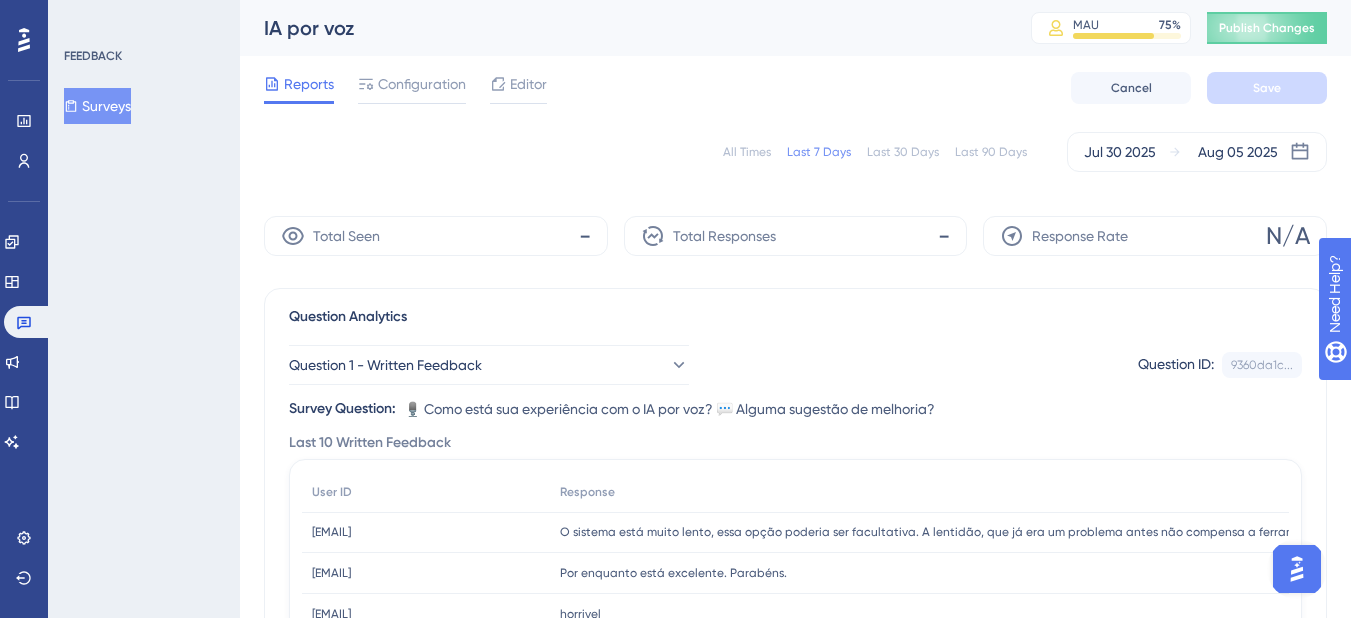 click on "All Times Last 7 Days Last 30 Days Last 90 Days [MONTH] [DAY] [YEAR] [MONTH] [DAY] [YEAR]" at bounding box center (795, 152) 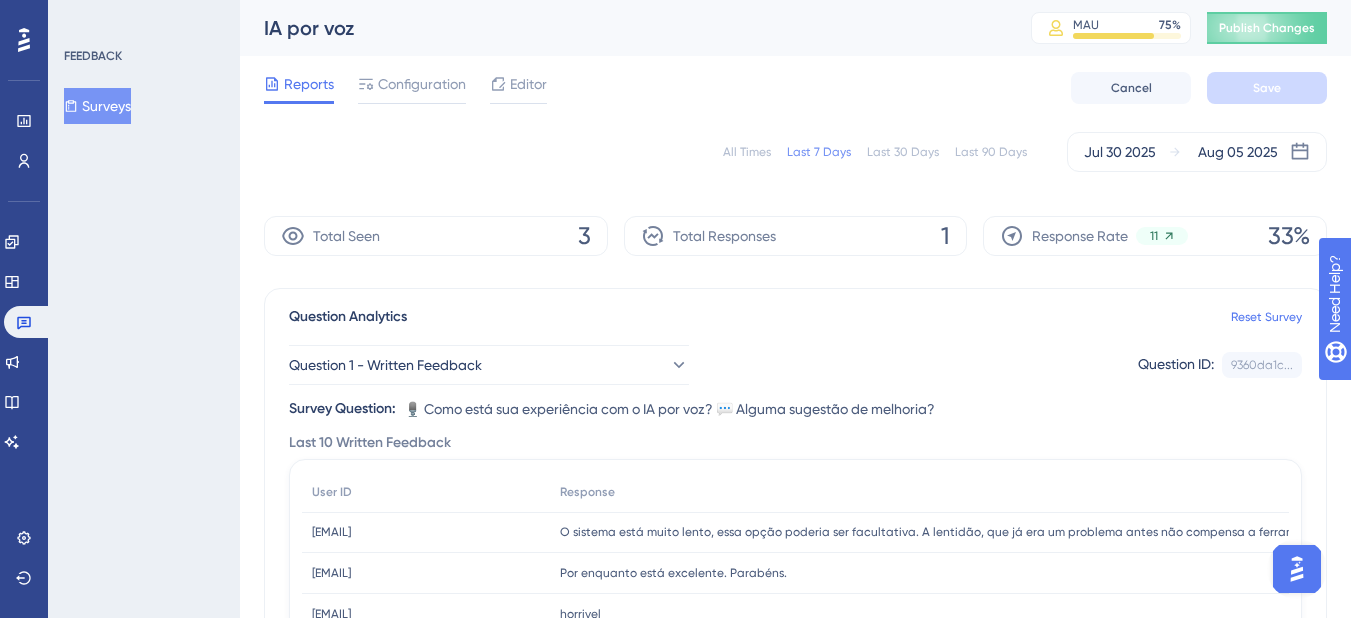 click on "All Times" at bounding box center [747, 152] 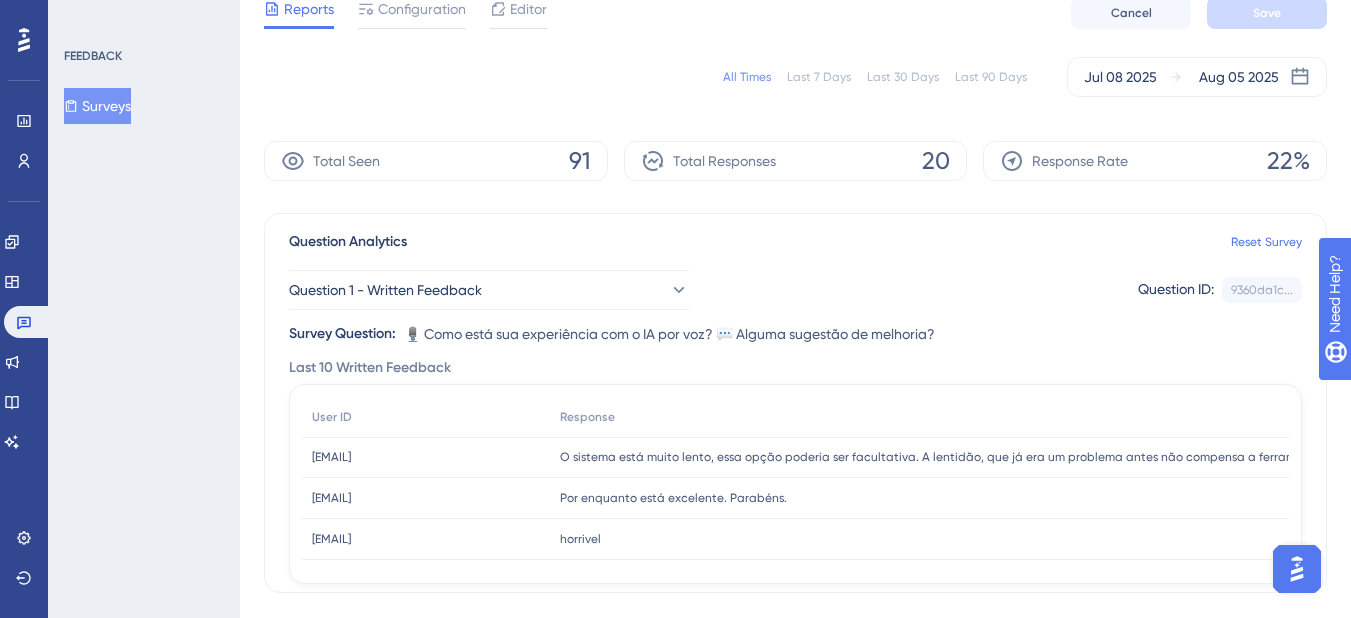 scroll, scrollTop: 200, scrollLeft: 0, axis: vertical 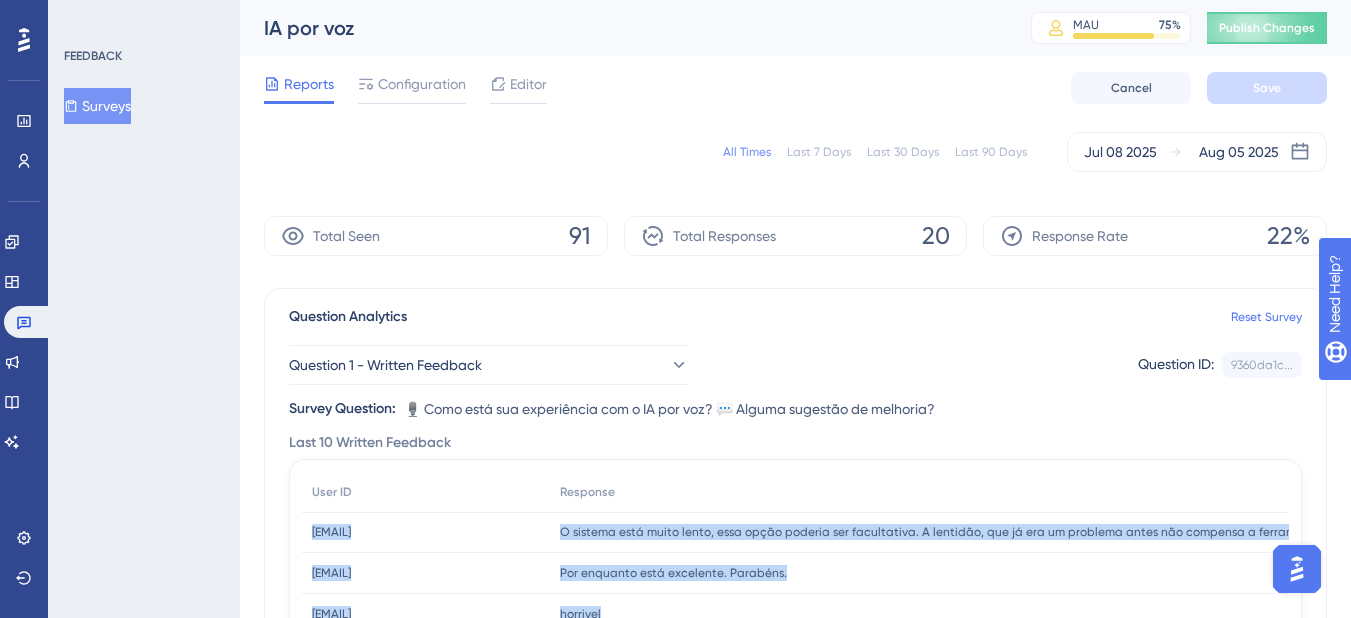 drag, startPoint x: 811, startPoint y: 394, endPoint x: 311, endPoint y: 529, distance: 517.9044 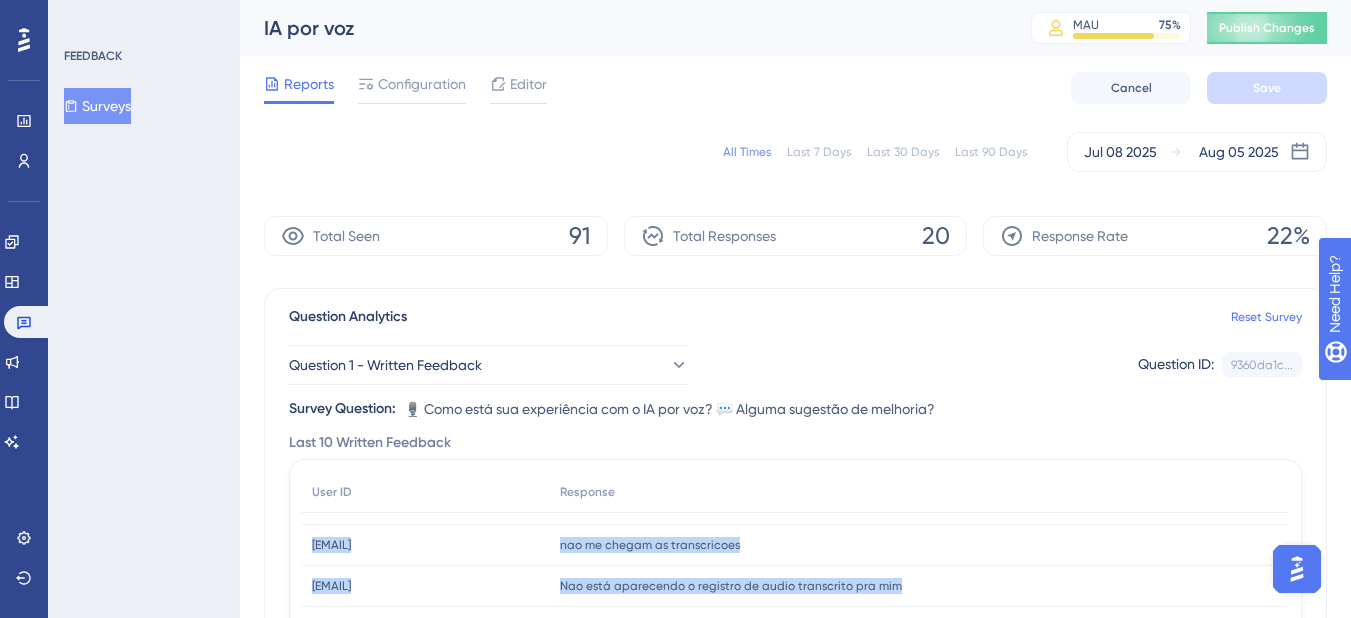 scroll, scrollTop: 299, scrollLeft: 0, axis: vertical 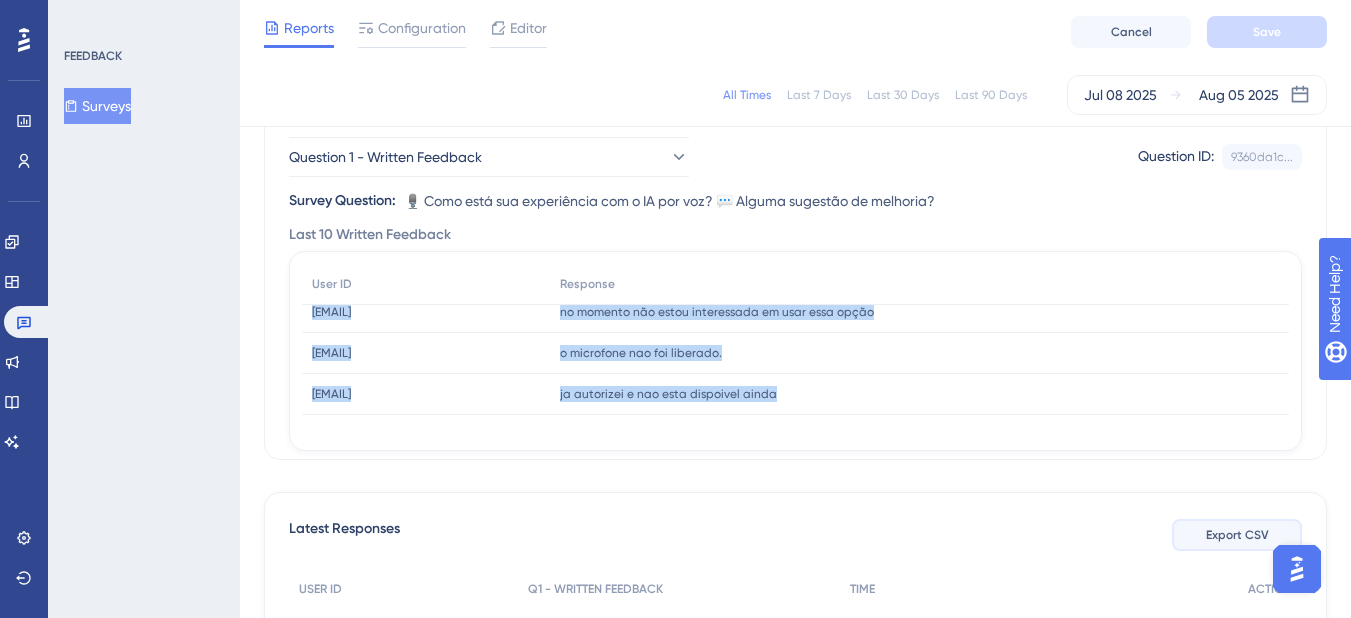 click on "Export CSV" at bounding box center (1237, 535) 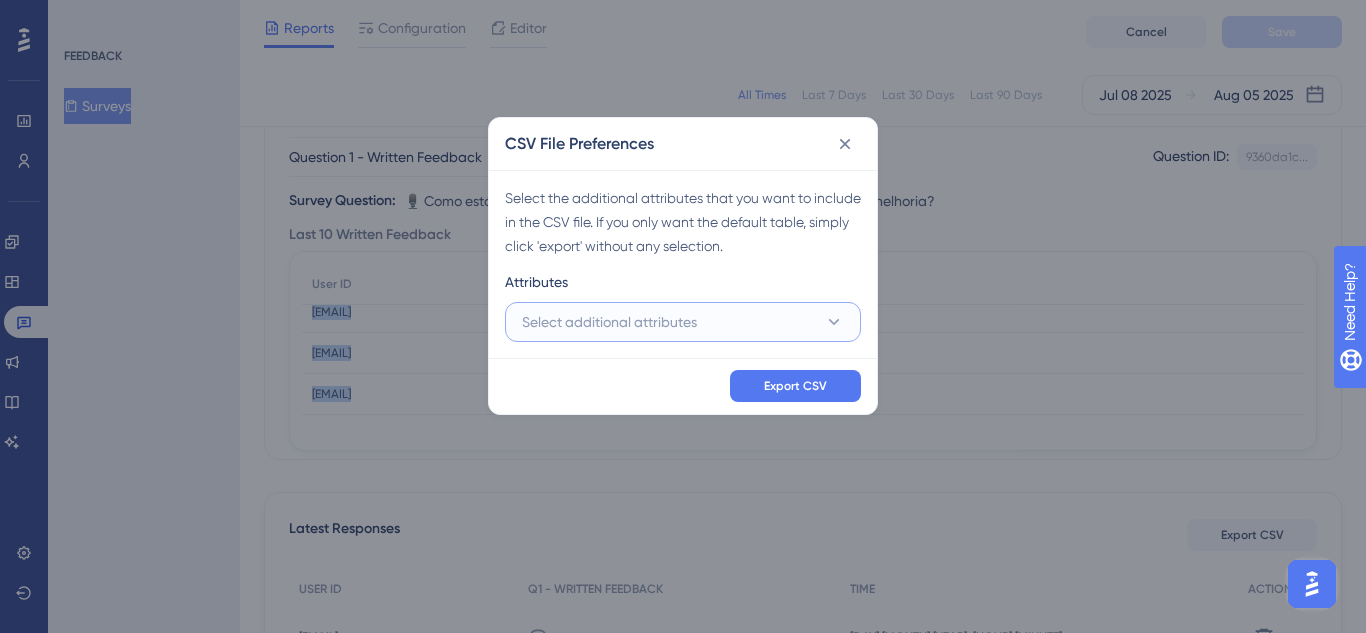 click on "Select additional attributes" at bounding box center [683, 322] 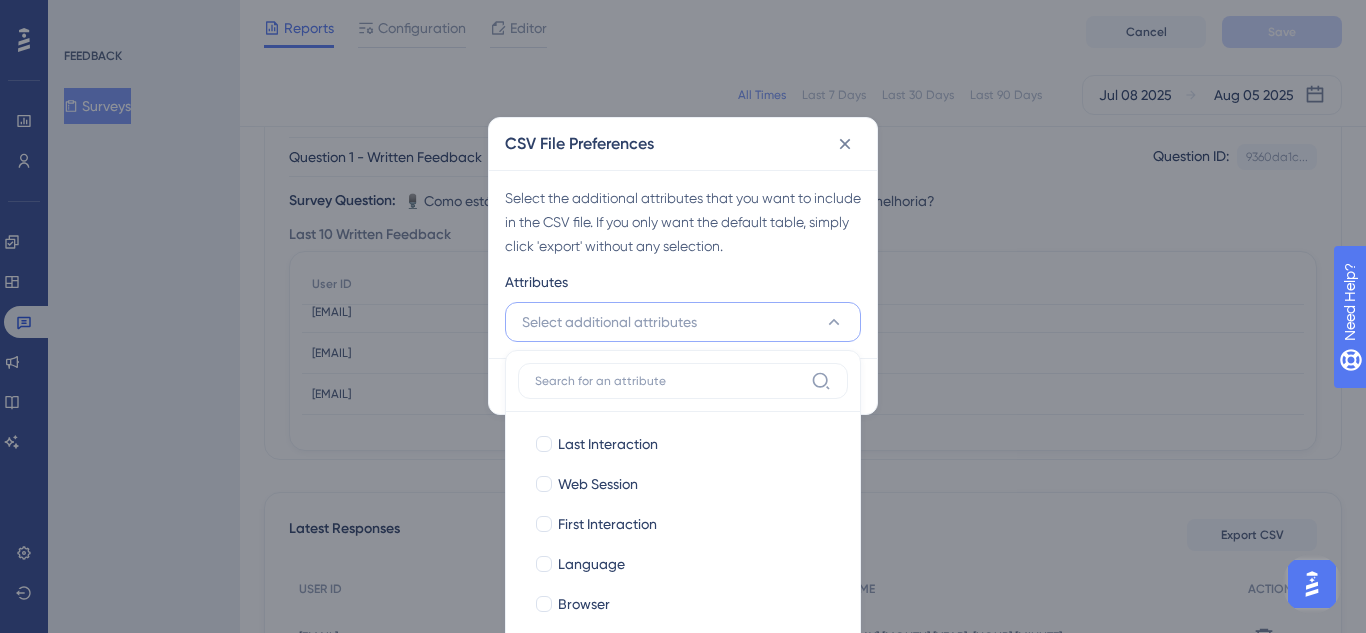 scroll, scrollTop: 333, scrollLeft: 0, axis: vertical 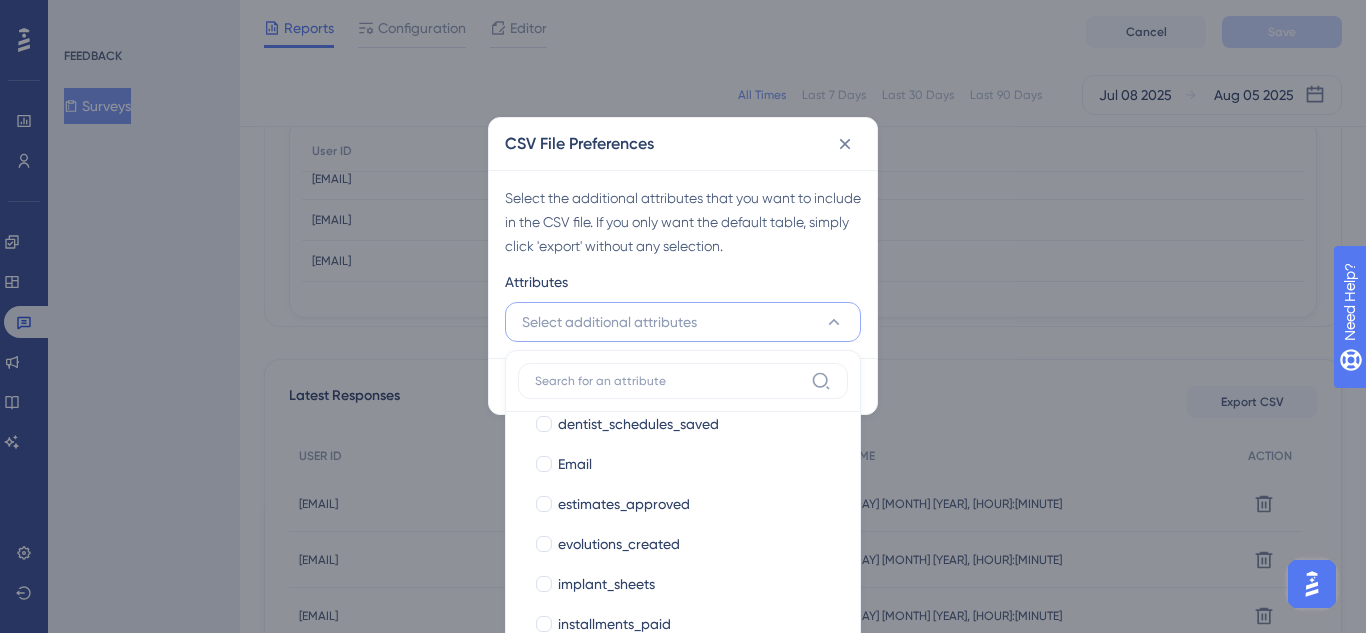 click on "CSV File Preferences Select the additional attributes that you want to include in the CSV file.
If you only want the default table, simply click 'export' without any selection. Attributes Select additional attributes Last Interaction Last Interaction Web Session Web Session First Interaction First Interaction Language Language Browser Browser Device Device Operating System Operating System $attribute $attribute anamnesis_created anamnesis_created appointments_attended appointments_attended appointments_created appointments_created bank_slip bank_slip blocked blocked city city created_at created_at crm crm customers_created customers_created dentist_schedules_saved dentist_schedules_saved Email Email estimates_approved estimates_approved evolutions_created evolutions_created implant_sheets implant_sheets installments_paid installments_paid link_pagamento link_pagamento marketing_auto_whatsapp marketing_auto_whatsapp Name Name orofacial orofacial overdue overdue periodontal_chart periodontal_chart plan plan saude_service state" at bounding box center [683, 264] 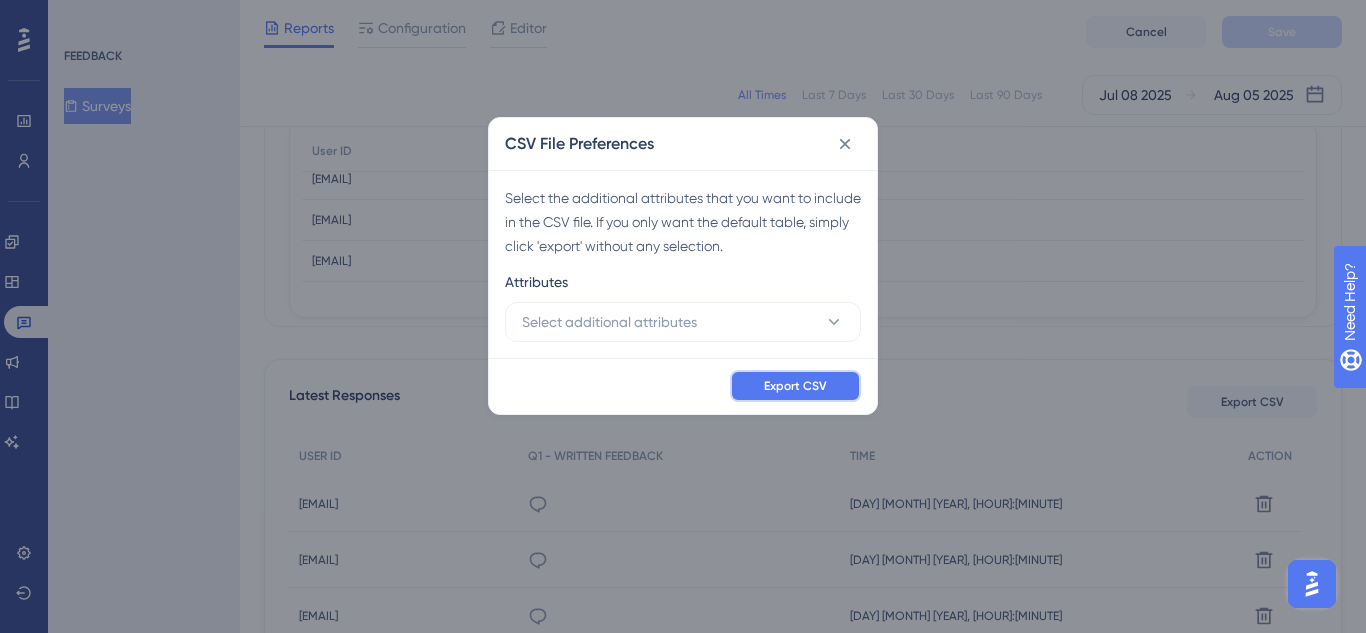 click on "Export CSV" at bounding box center (795, 386) 